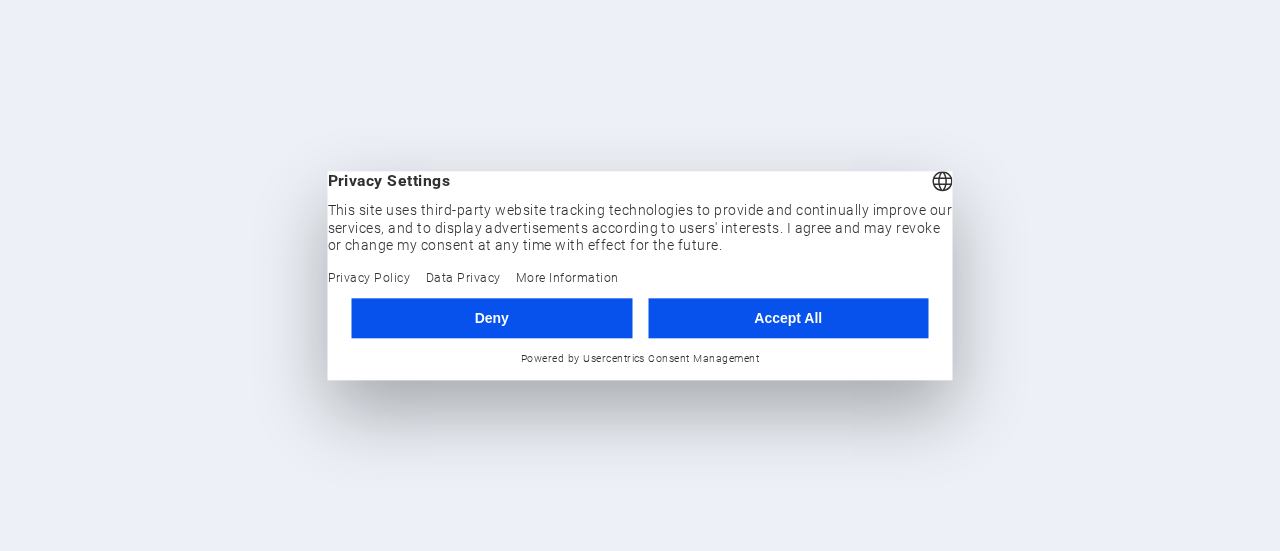 scroll, scrollTop: 0, scrollLeft: 0, axis: both 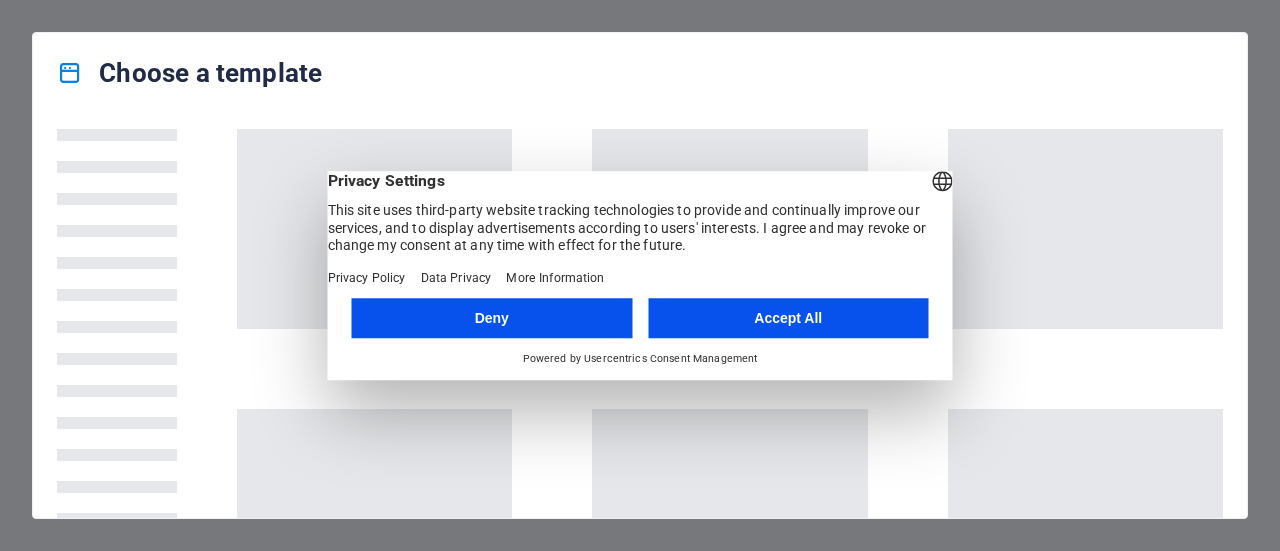 click on "Accept All" at bounding box center [788, 318] 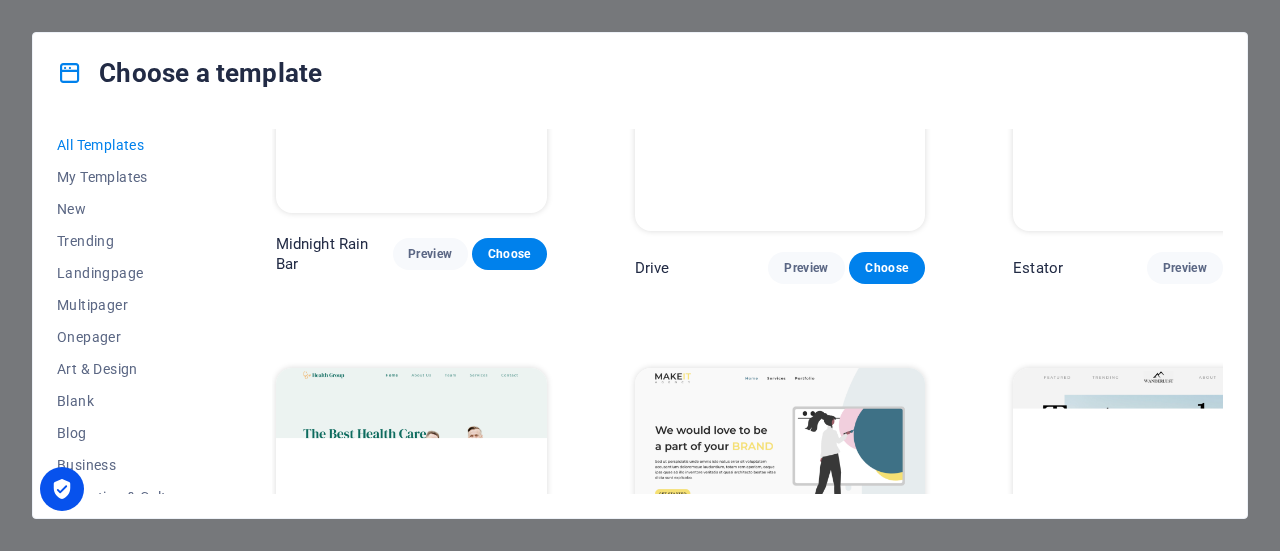 scroll, scrollTop: 3400, scrollLeft: 0, axis: vertical 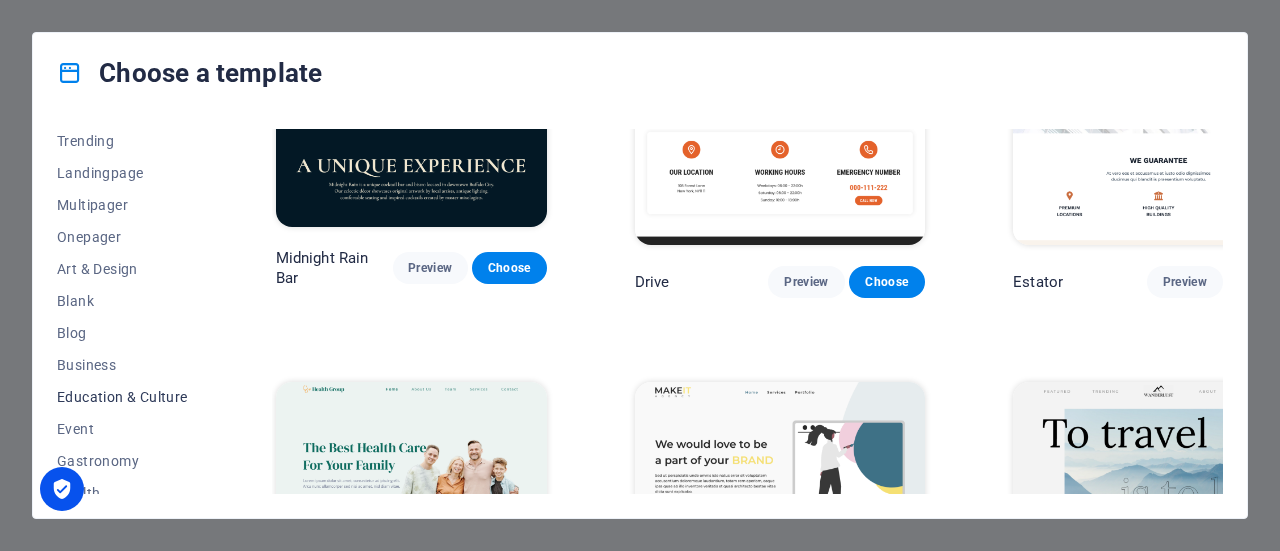 click on "Education & Culture" at bounding box center [122, 397] 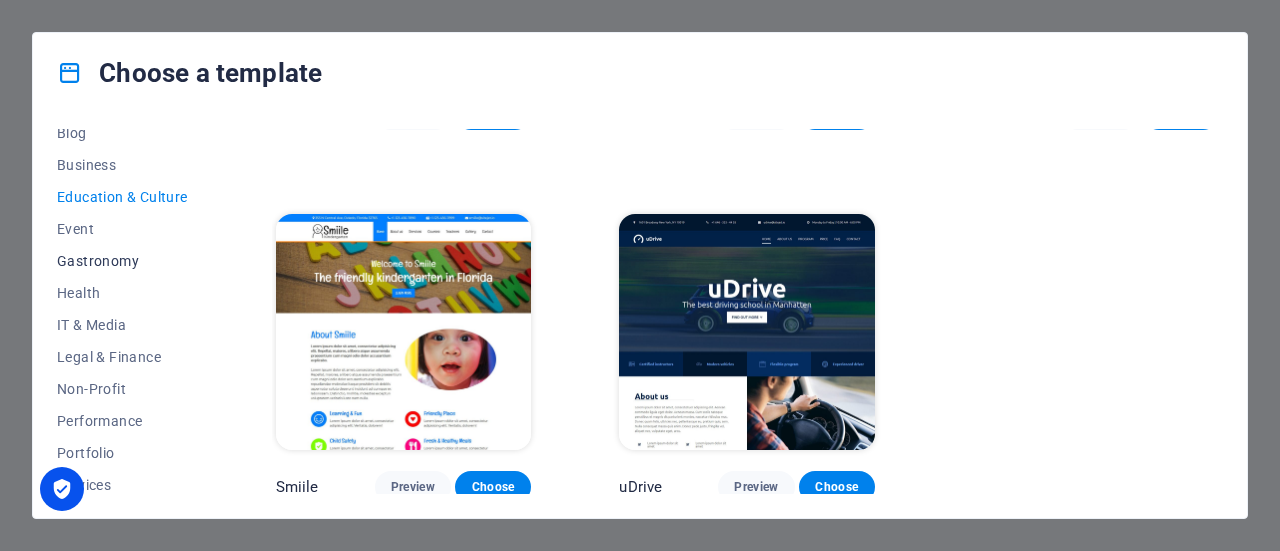 scroll, scrollTop: 400, scrollLeft: 0, axis: vertical 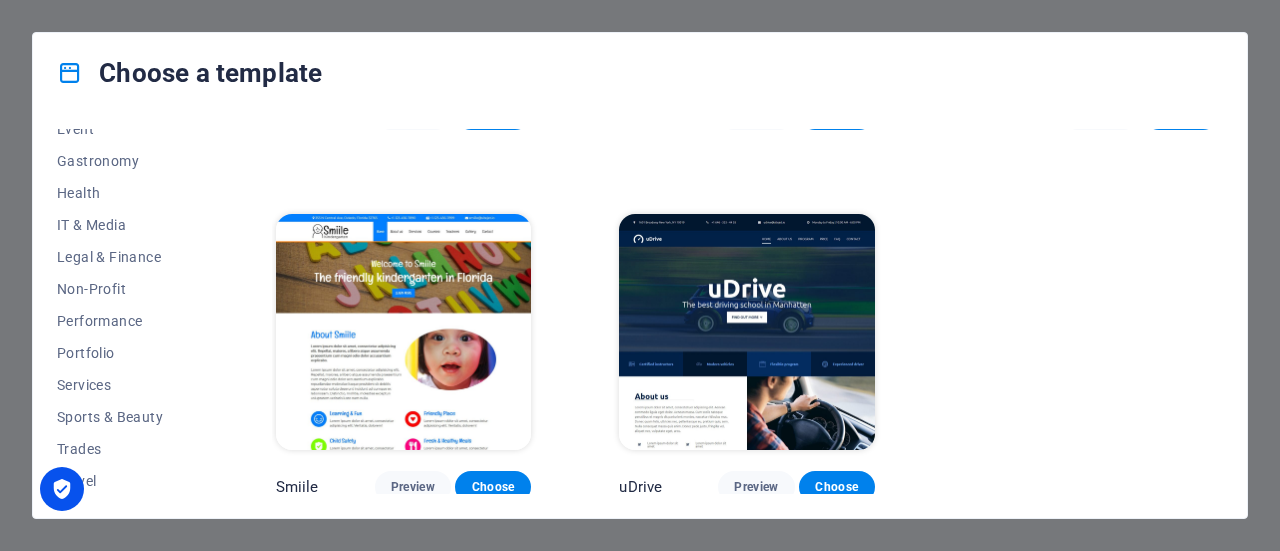 click at bounding box center (404, 332) 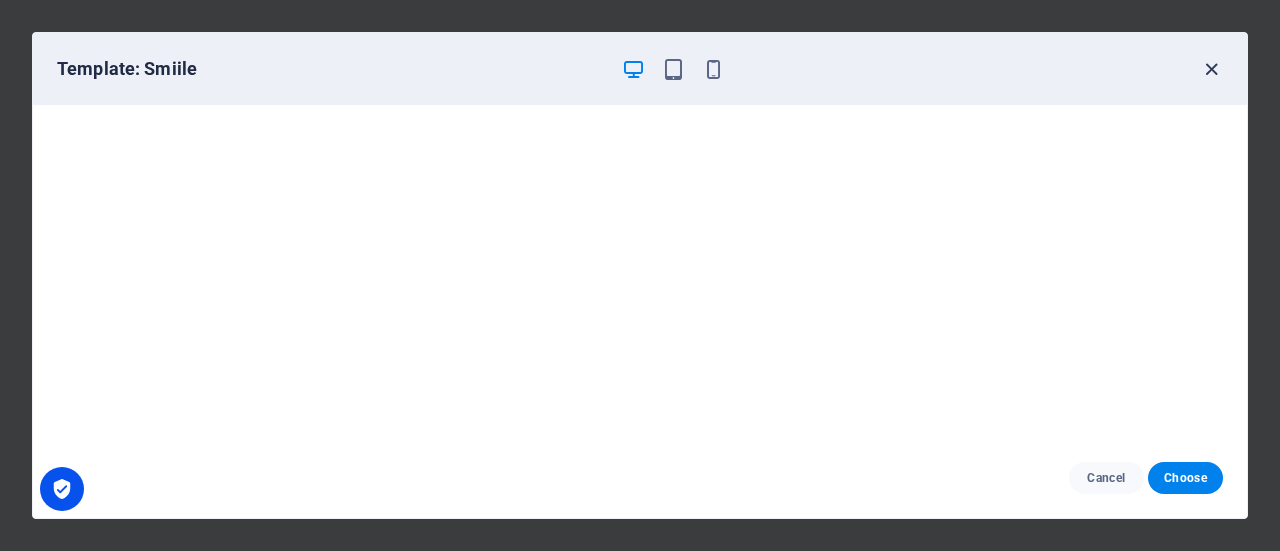 click at bounding box center [1211, 69] 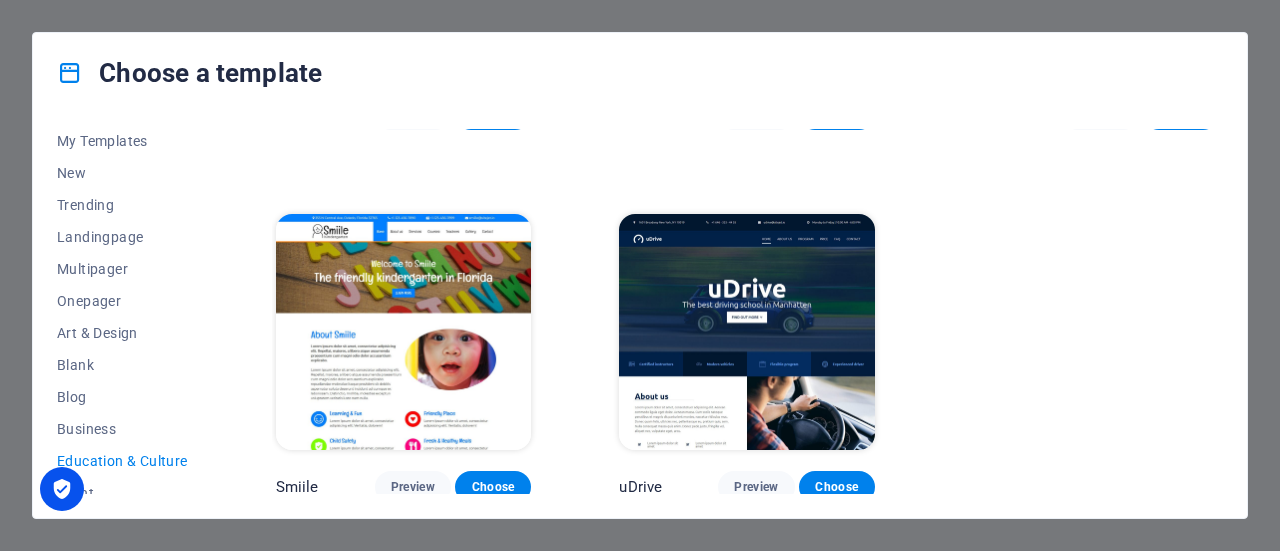 scroll, scrollTop: 0, scrollLeft: 0, axis: both 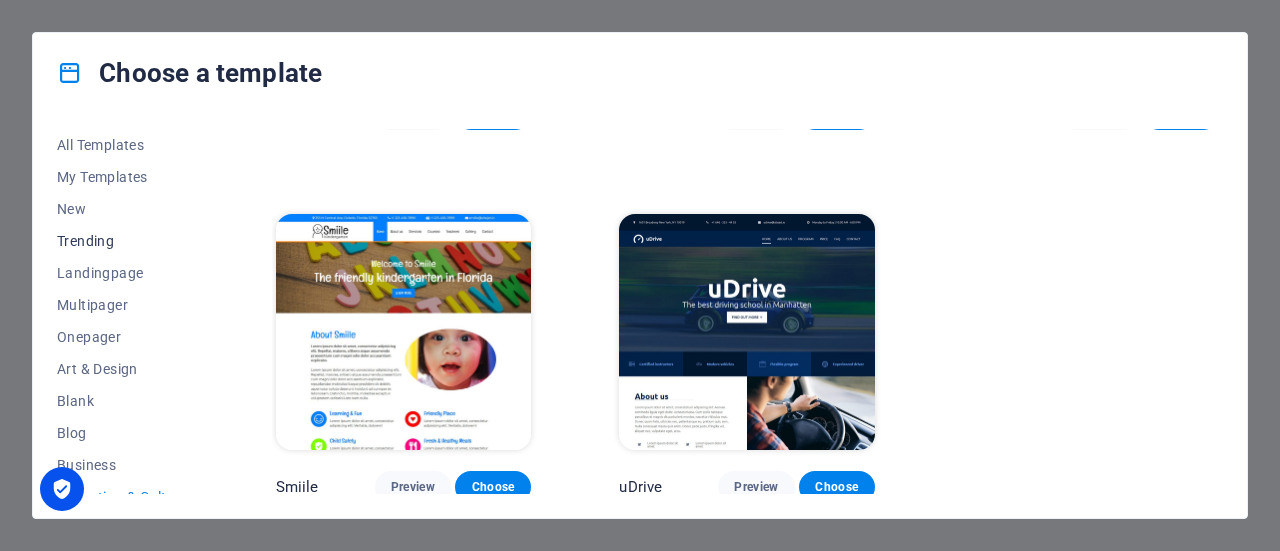 click on "Trending" at bounding box center [122, 241] 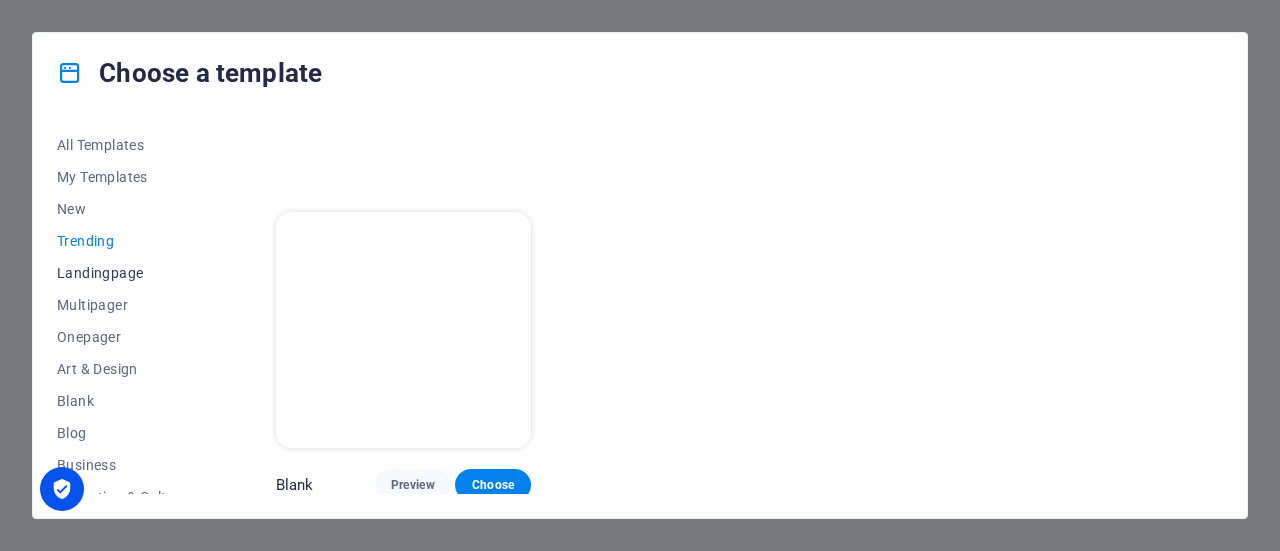 click on "Landingpage" at bounding box center [122, 273] 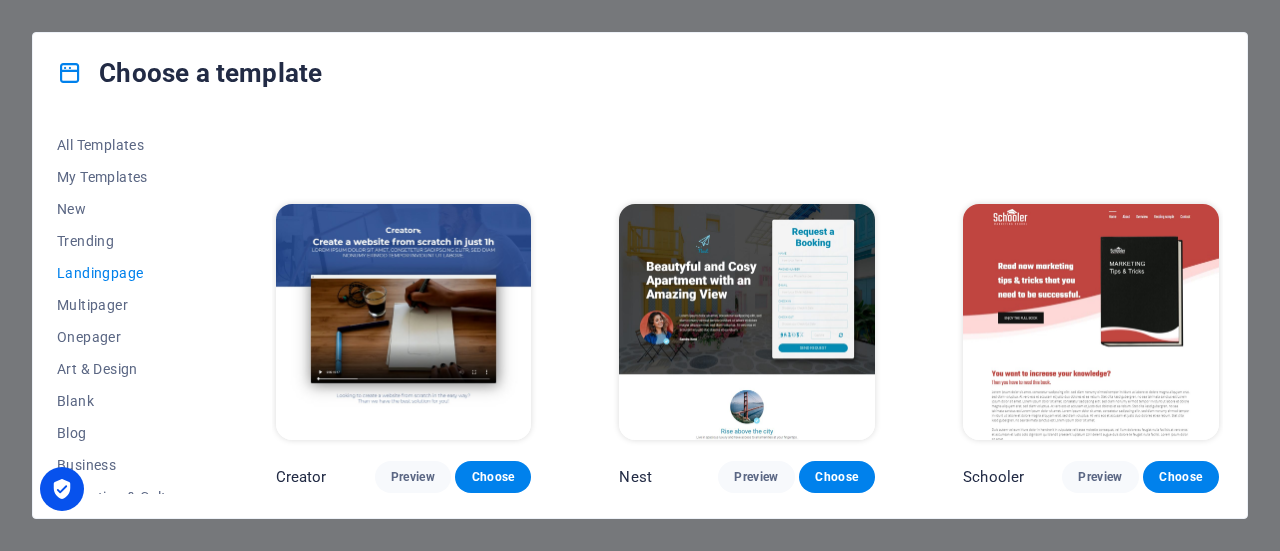 scroll, scrollTop: 2902, scrollLeft: 0, axis: vertical 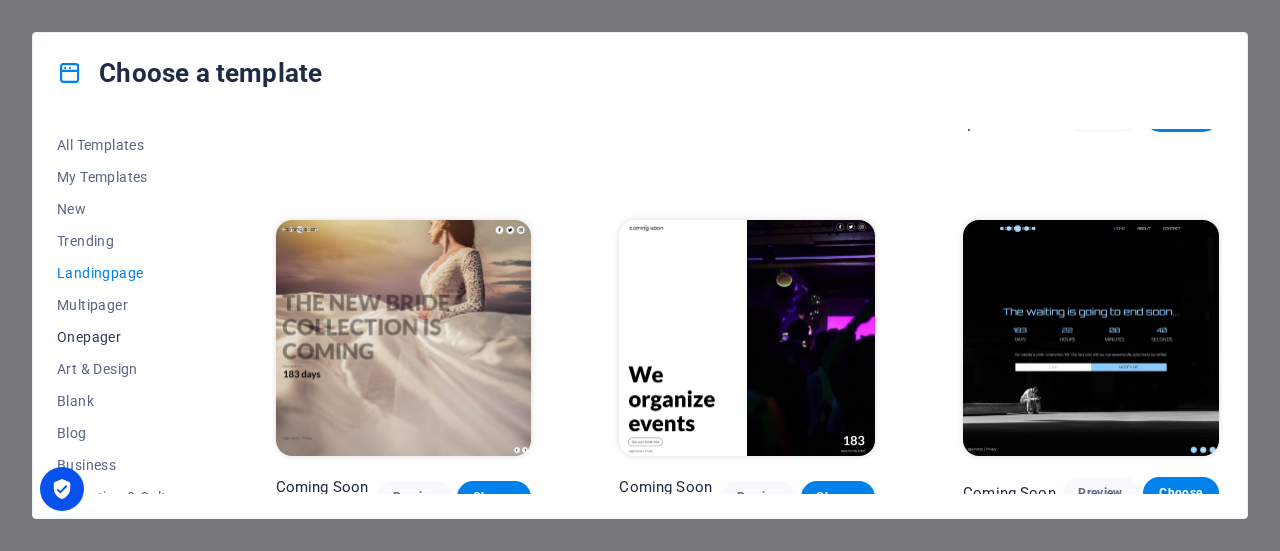 click on "Onepager" at bounding box center [122, 337] 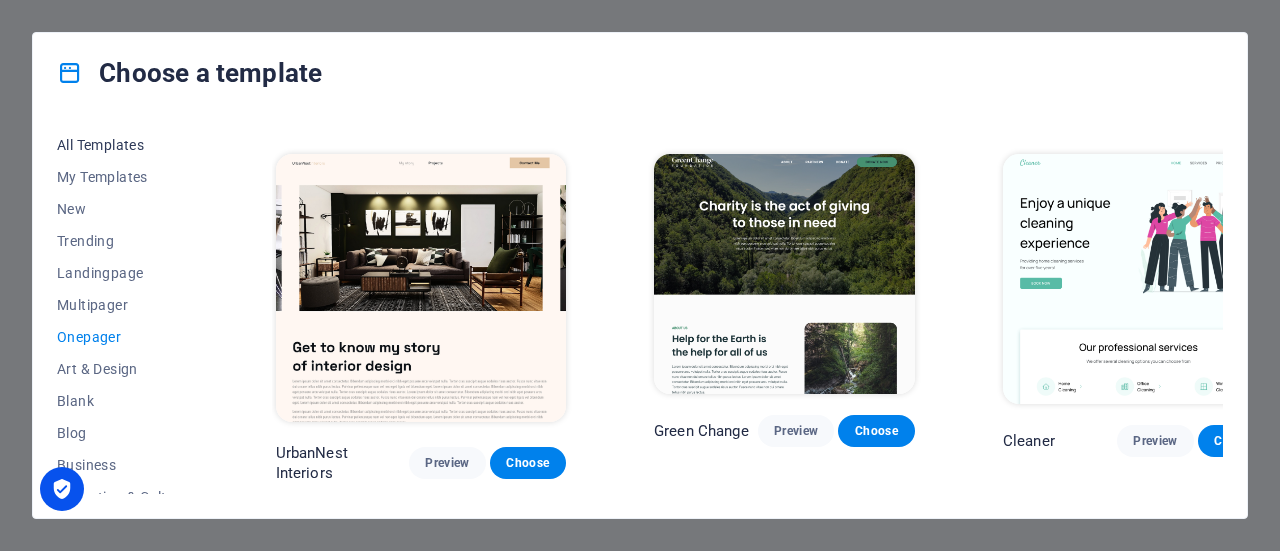 scroll, scrollTop: 500, scrollLeft: 0, axis: vertical 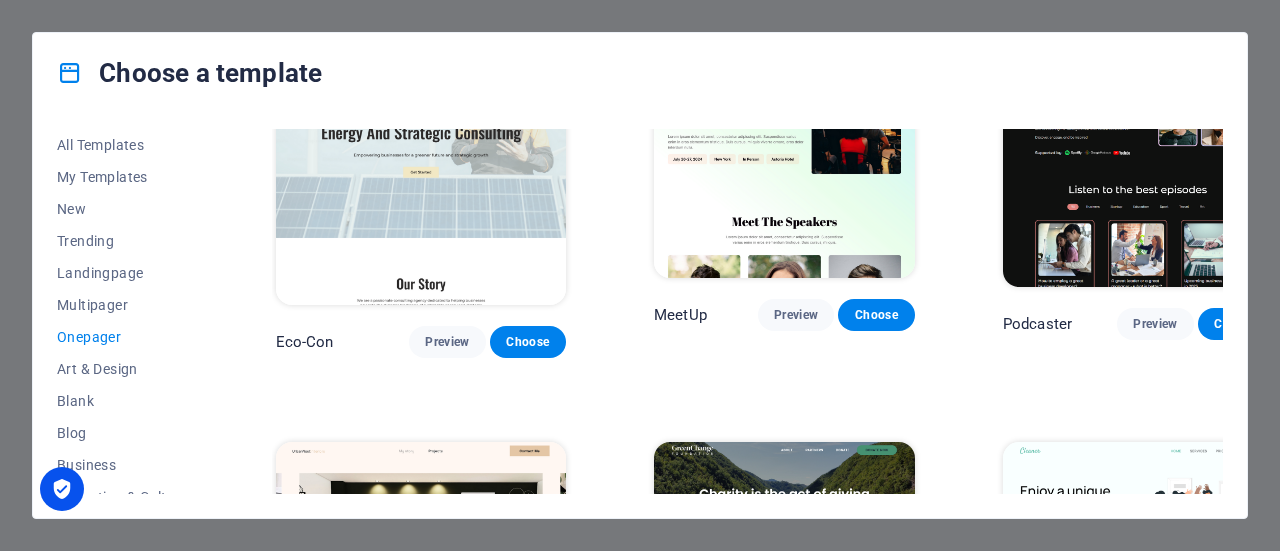 click on "Choose a template All Templates My Templates New Trending Landingpage Multipager Onepager Art & Design Blank Blog Business Education & Culture Event Gastronomy Health IT & Media Legal & Finance Non-Profit Performance Portfolio Services Sports & Beauty Trades Travel Wireframe Transportable Preview Choose S&L Preview Choose WePaint Preview Choose Eco-Con Preview Choose MeetUp Preview Choose Podcaster Preview Choose UrbanNest Interiors Preview Choose Green Change Preview Choose Cleaner Preview Choose Johanna James Preview Choose Drive Preview Choose Wanderlust Preview Choose BERLIN Preview Choose Gadgets Preview Choose Max Hatzy Preview Choose Handyman Preview Choose Blogger Preview Choose Création Preview Choose Pesk Preview Choose Priodas Preview Choose Wireframe One Preview Choose Evergreen Preview Choose Kids-Events Preview Choose CleanCar Preview Choose Protector Preview Choose Pizzeria Di Dio Preview Choose Vinyasa Preview Choose Maki Preview Choose Woody Preview Choose BRGs Preview Choose Genius Preview" at bounding box center (640, 275) 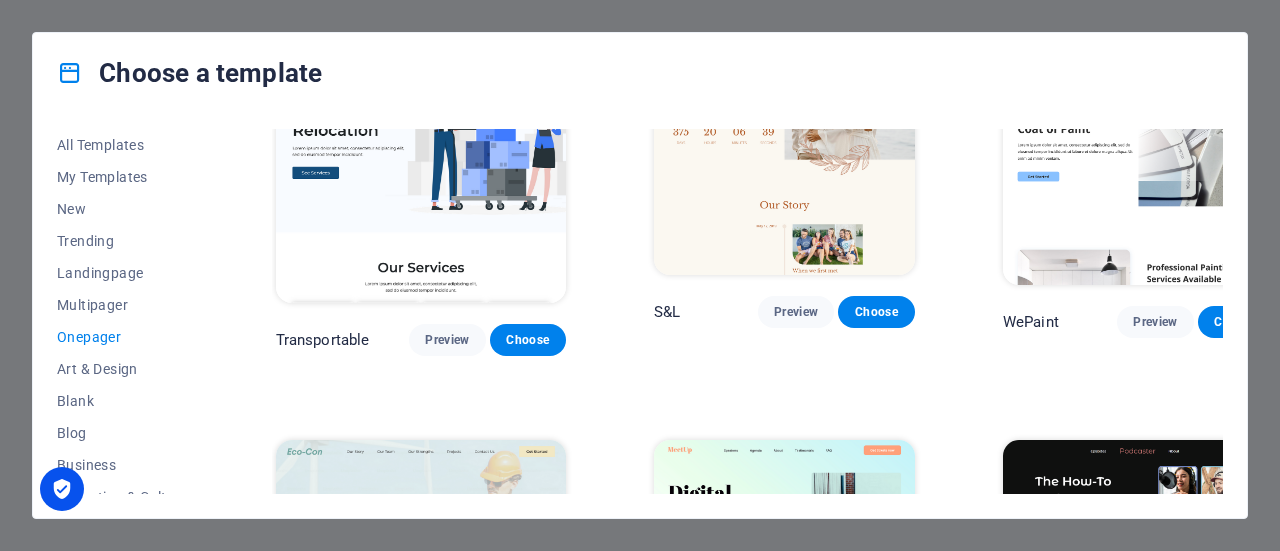 scroll, scrollTop: 0, scrollLeft: 0, axis: both 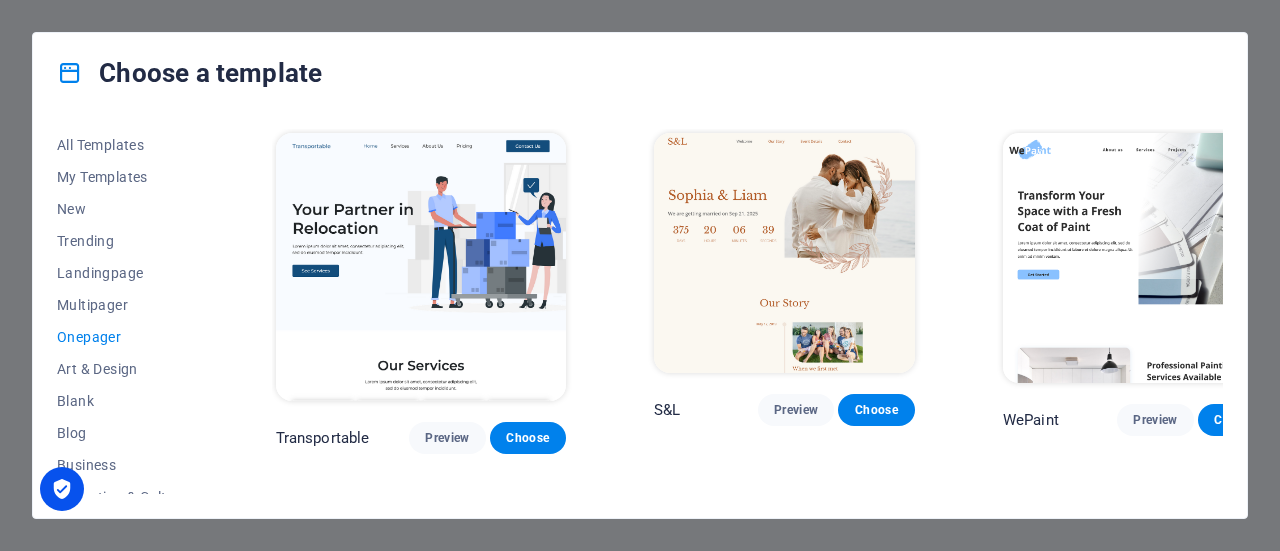 click at bounding box center [421, 267] 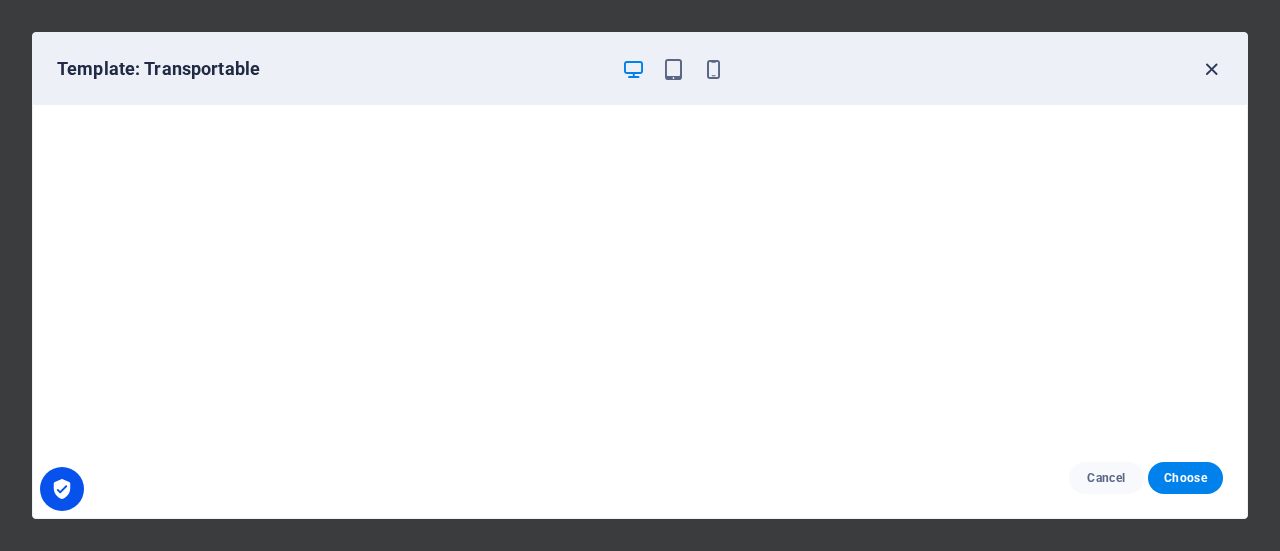 click at bounding box center (1211, 69) 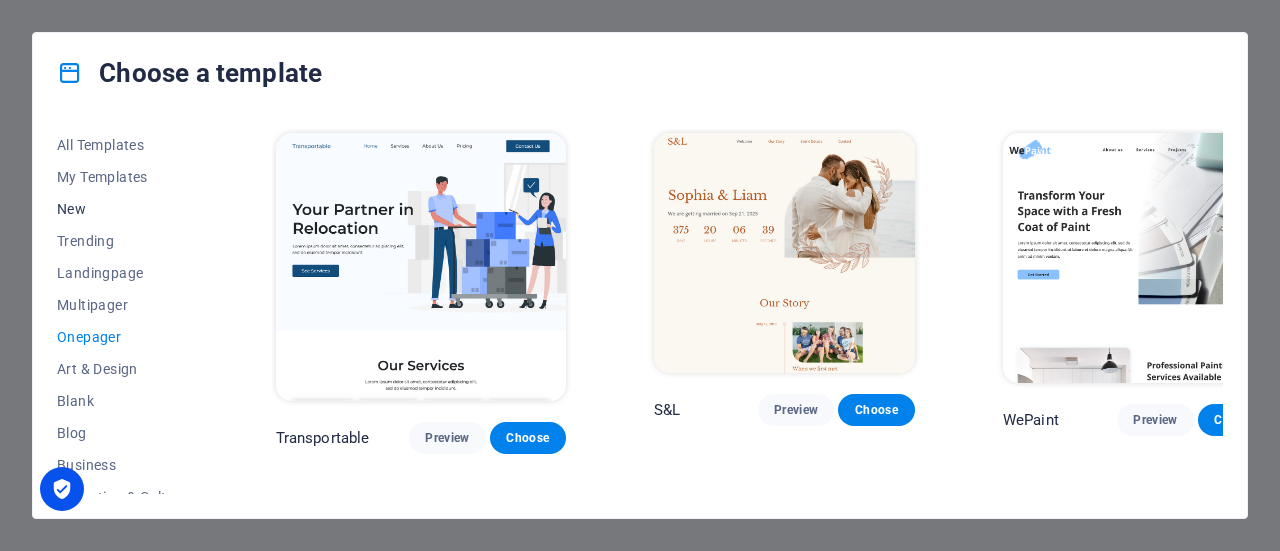 click on "New" at bounding box center [122, 209] 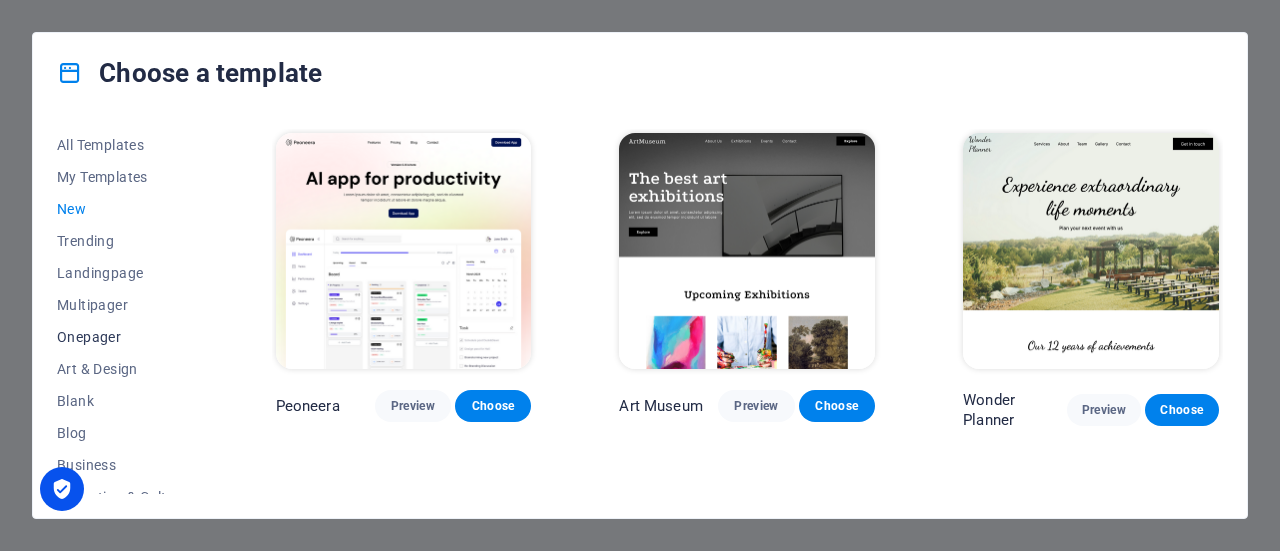 click on "Onepager" at bounding box center [122, 337] 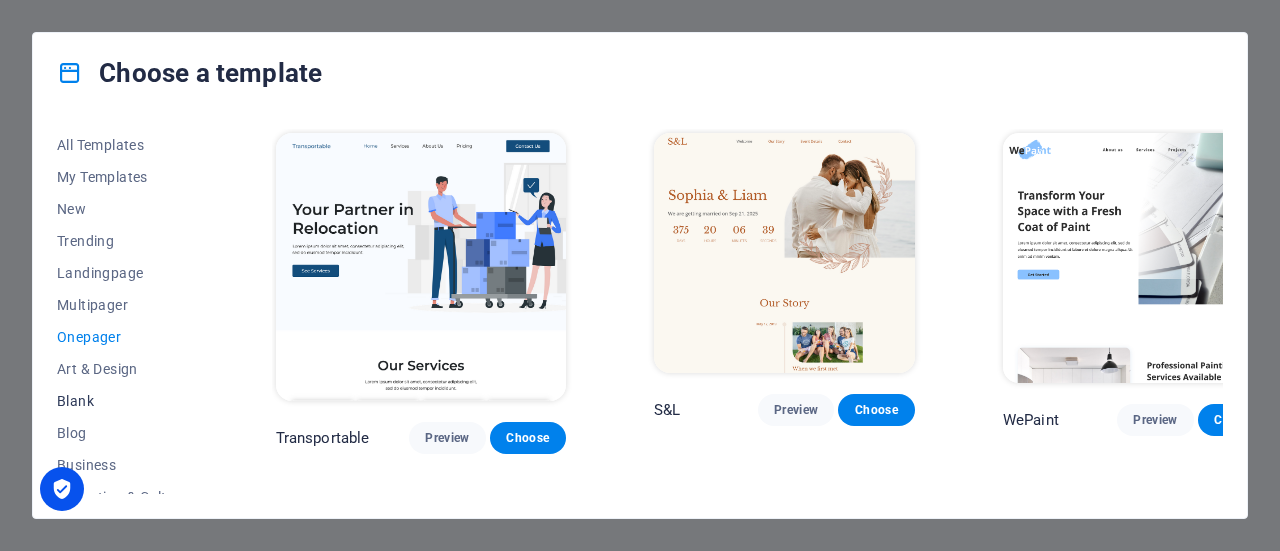 click on "Blank" at bounding box center (122, 401) 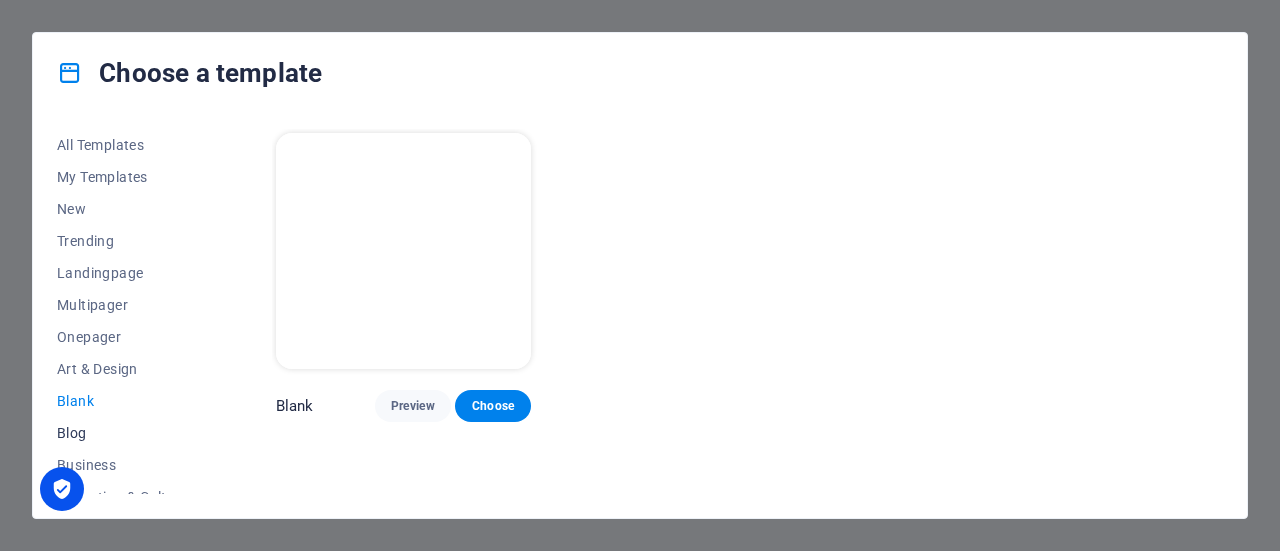 click on "Blog" at bounding box center (122, 433) 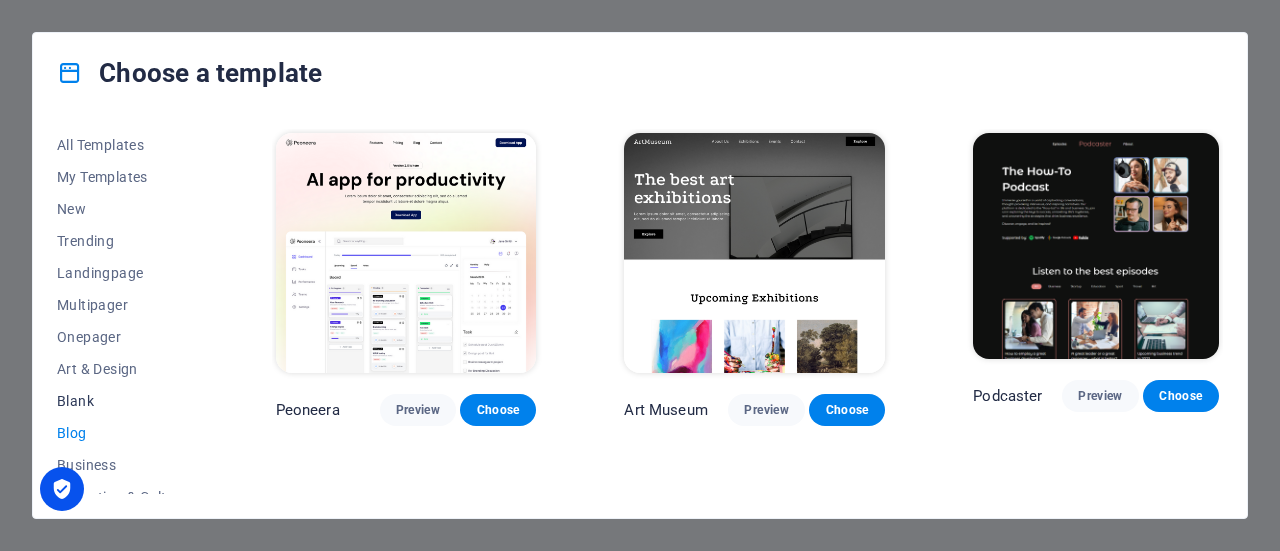 click on "Blank" at bounding box center [122, 401] 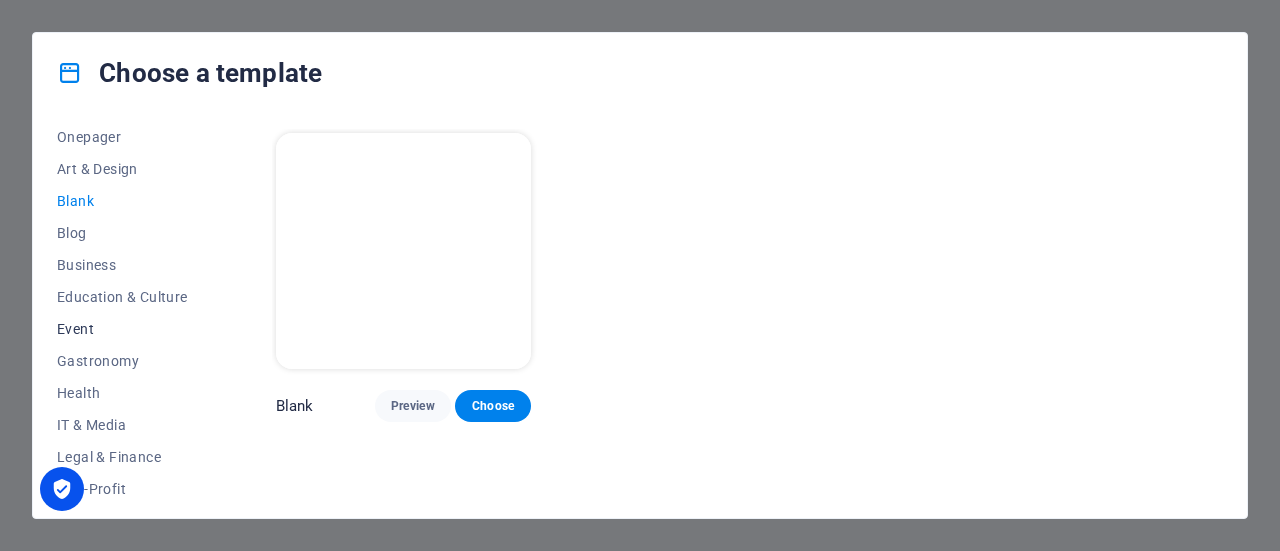 scroll, scrollTop: 300, scrollLeft: 0, axis: vertical 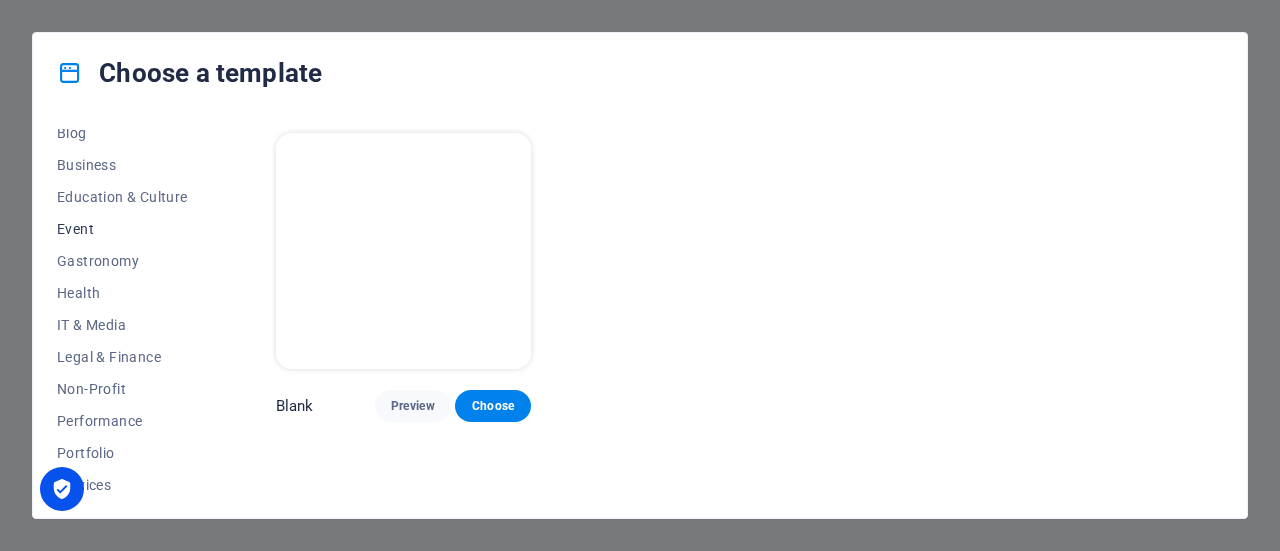 click on "Event" at bounding box center [122, 229] 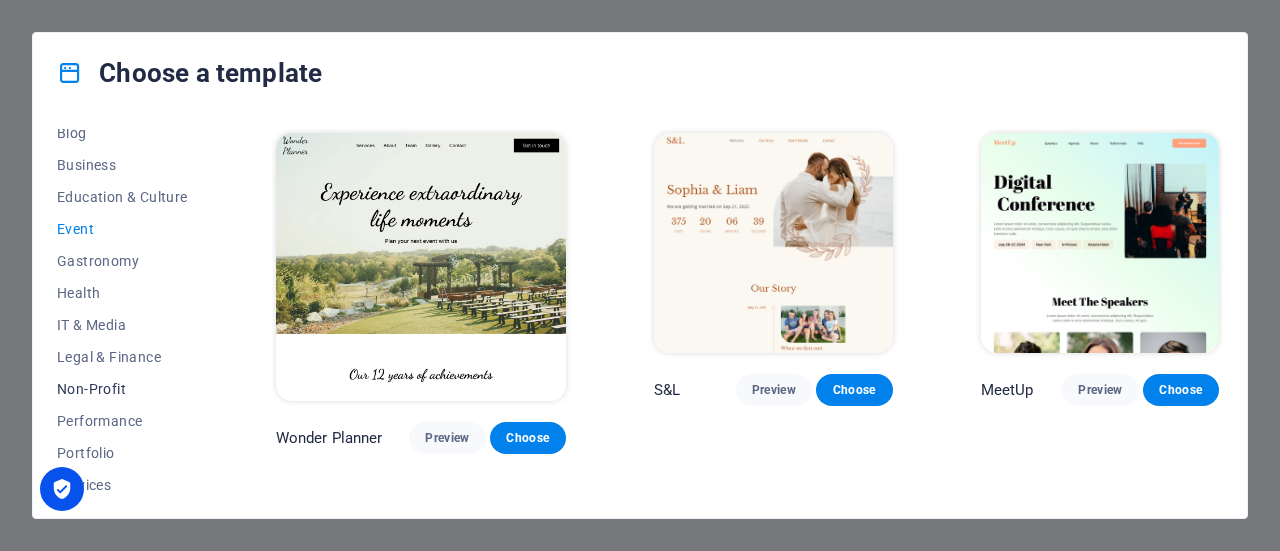 click on "Non-Profit" at bounding box center (122, 389) 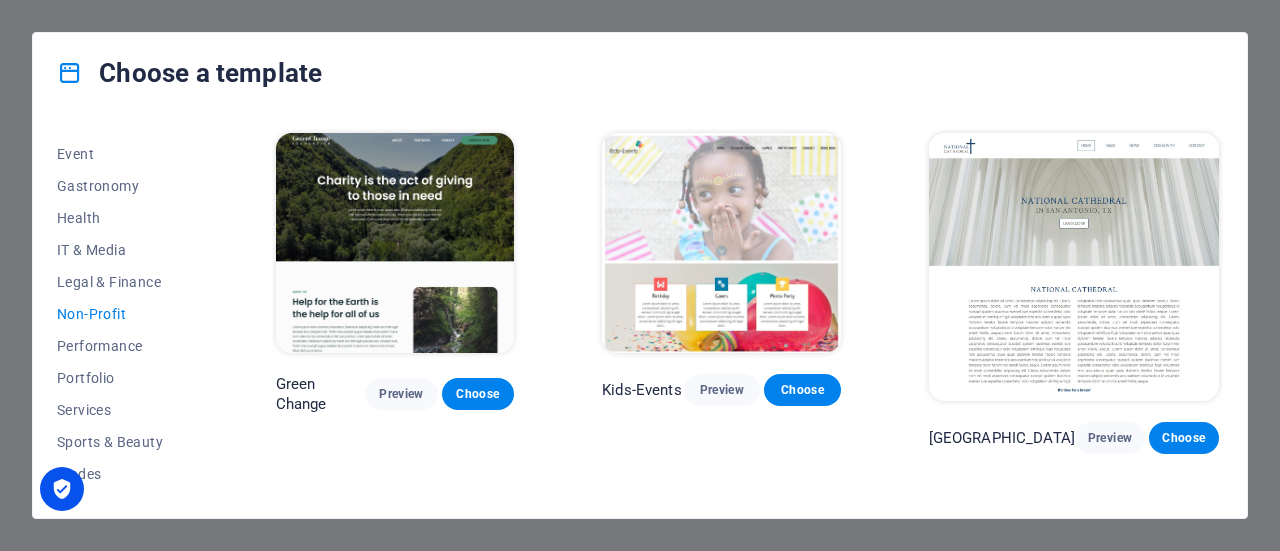 scroll, scrollTop: 400, scrollLeft: 0, axis: vertical 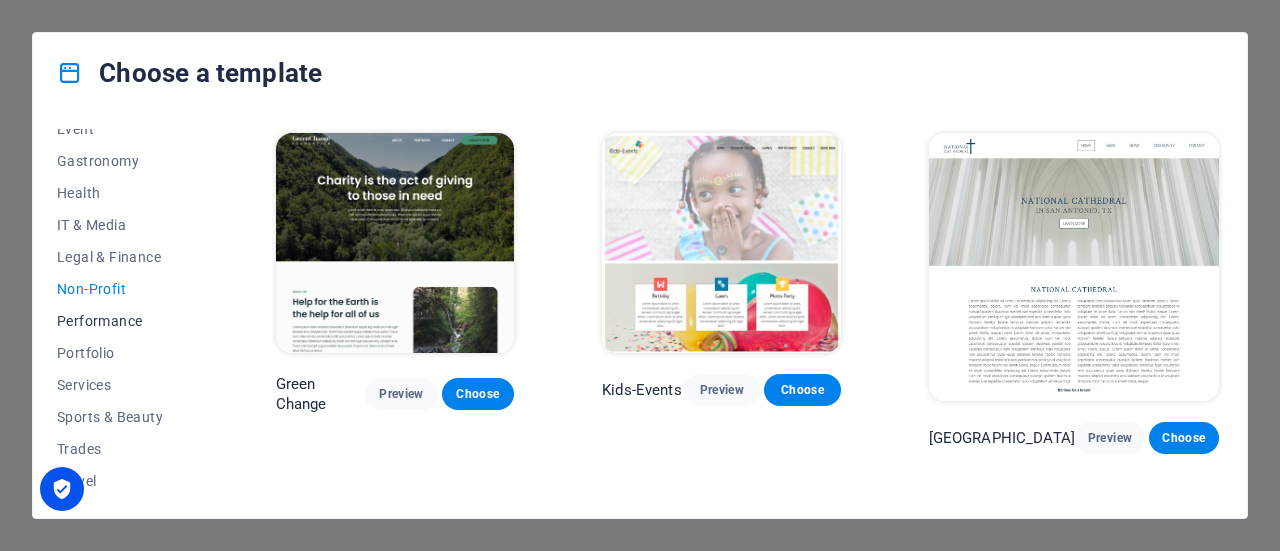click on "Performance" at bounding box center [122, 321] 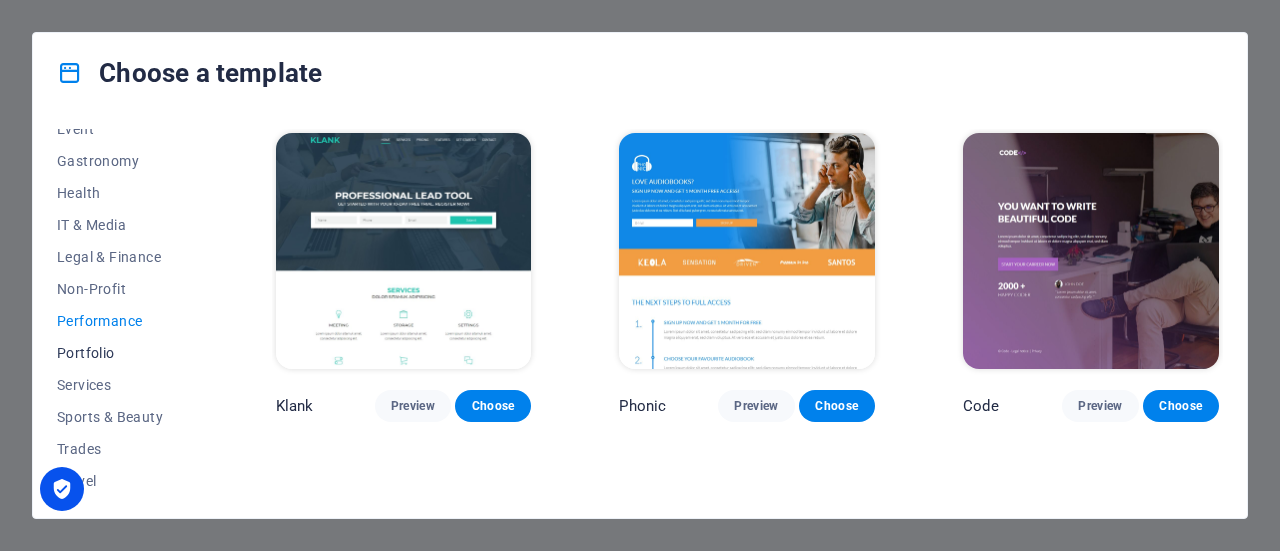 click on "Portfolio" at bounding box center [122, 353] 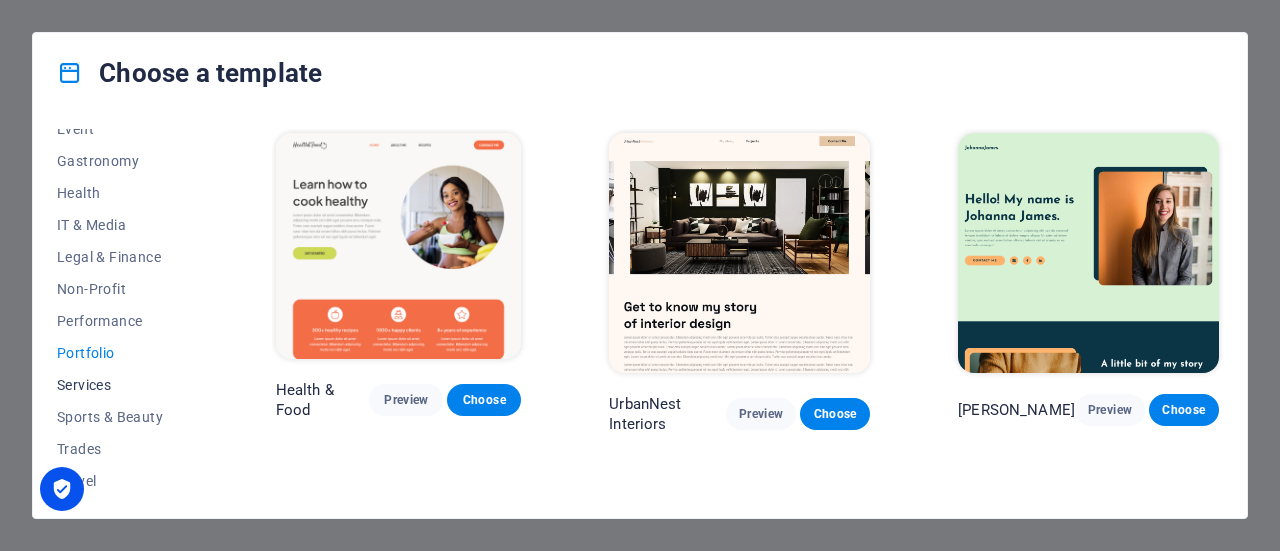 click on "Services" at bounding box center (122, 385) 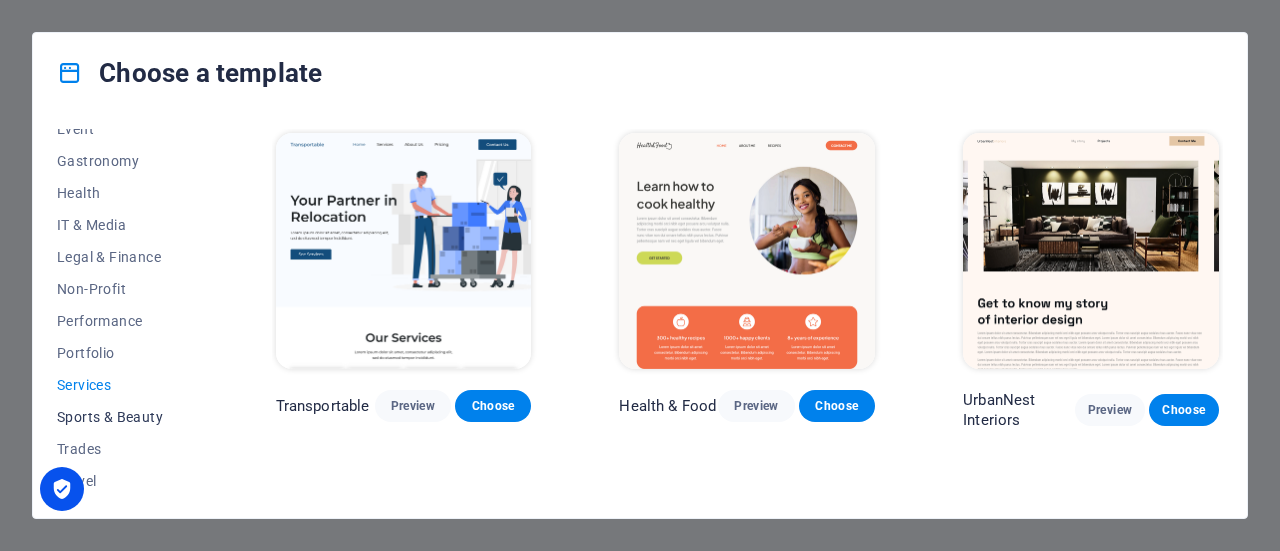 click on "Sports & Beauty" at bounding box center (122, 417) 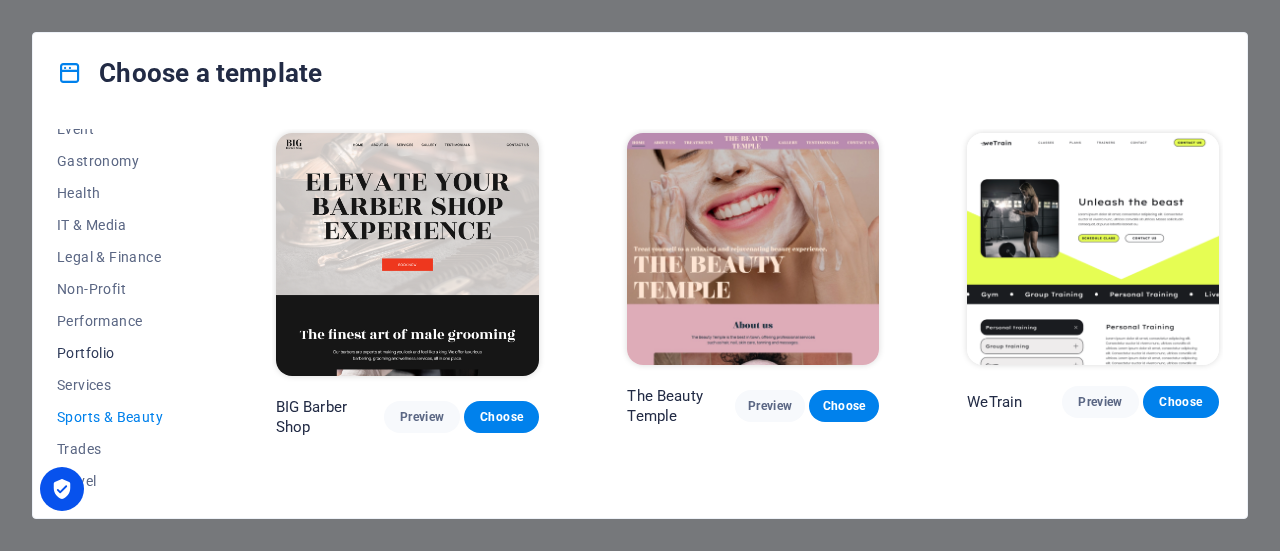 scroll, scrollTop: 434, scrollLeft: 0, axis: vertical 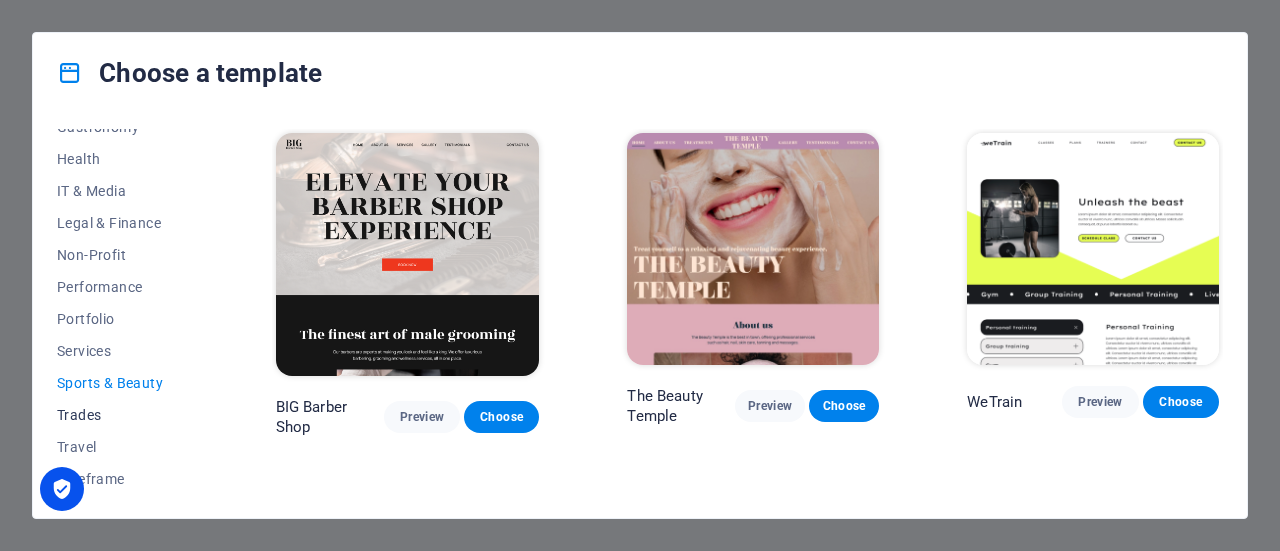 click on "Trades" at bounding box center [122, 415] 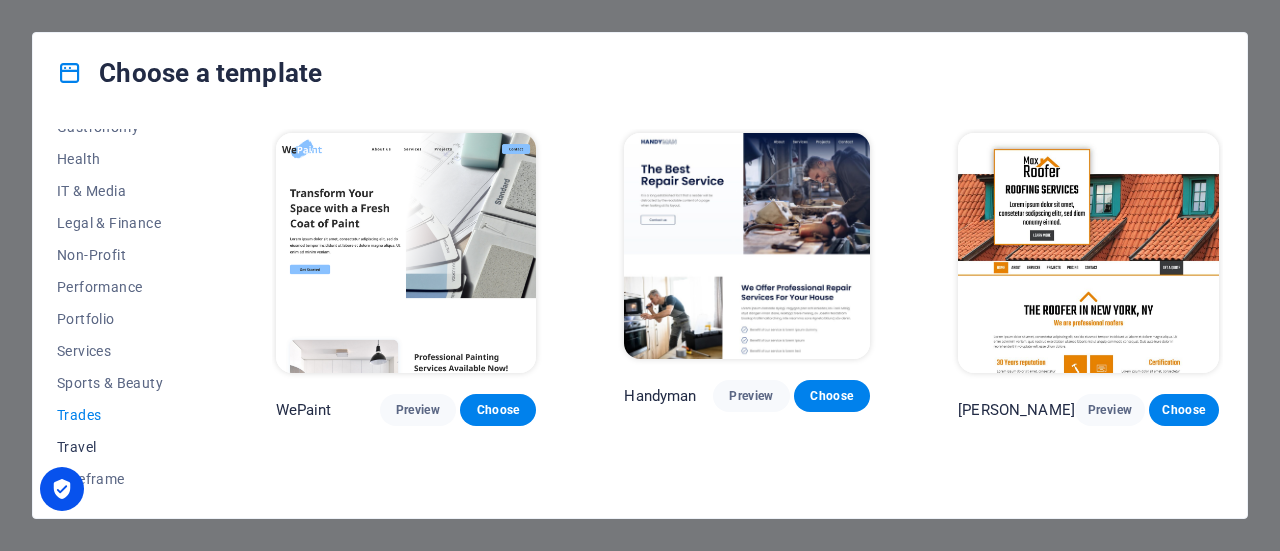 click on "Travel" at bounding box center (122, 447) 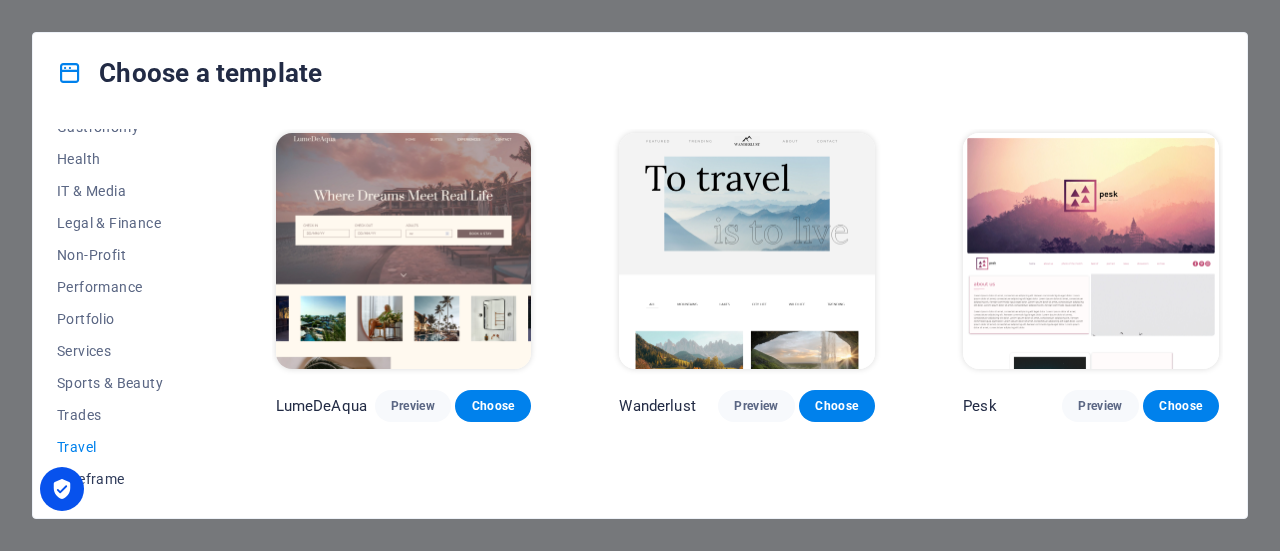 click on "Wireframe" at bounding box center [122, 479] 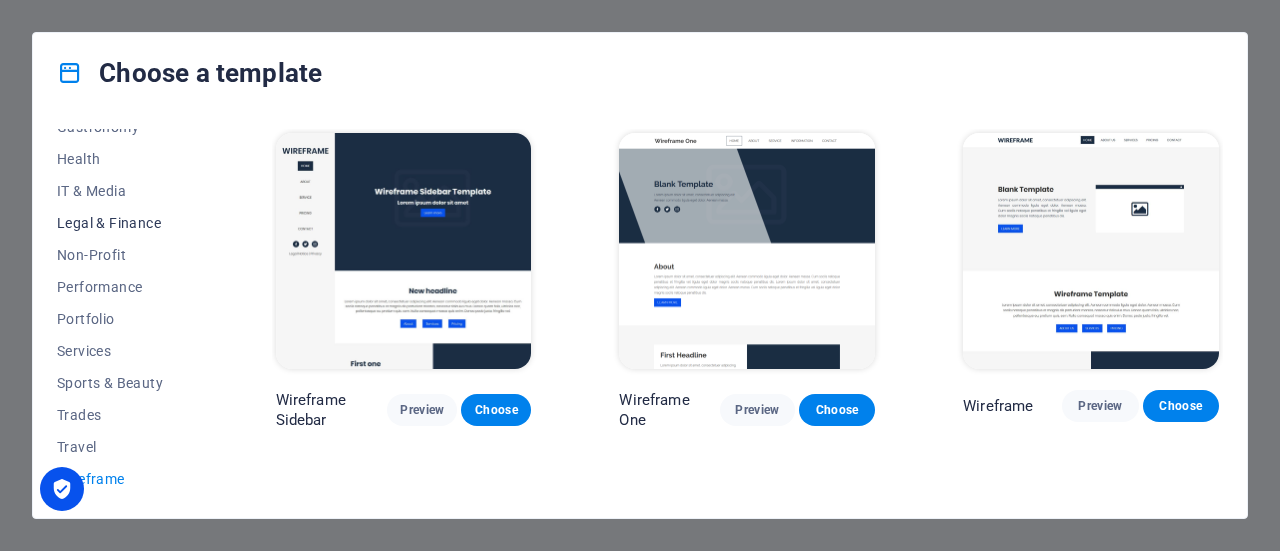 click on "Legal & Finance" at bounding box center [122, 223] 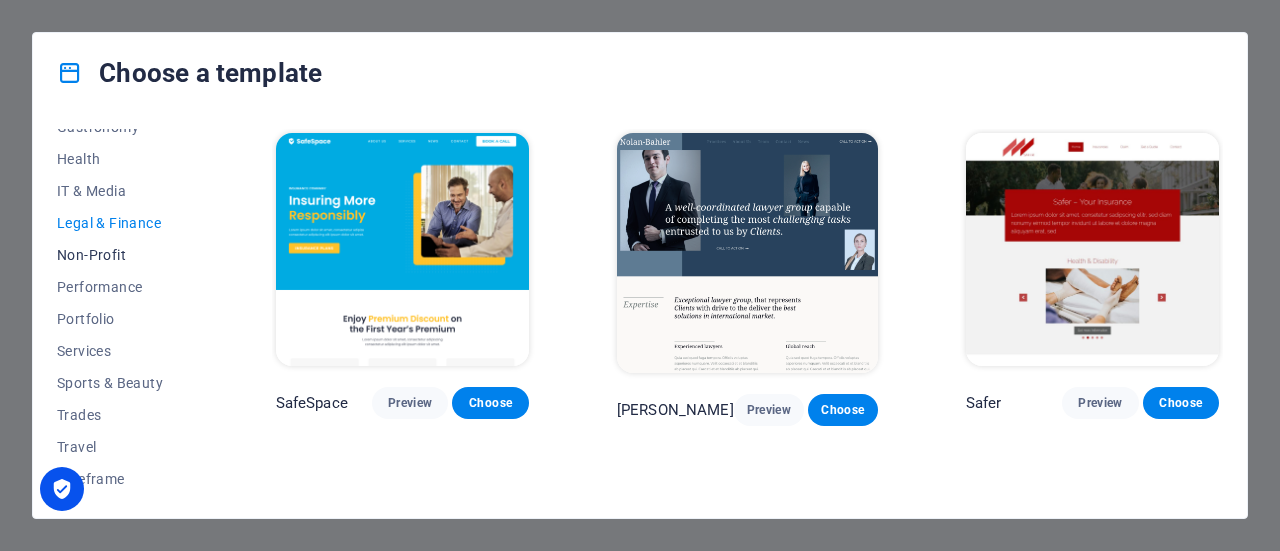 click on "Non-Profit" at bounding box center (122, 255) 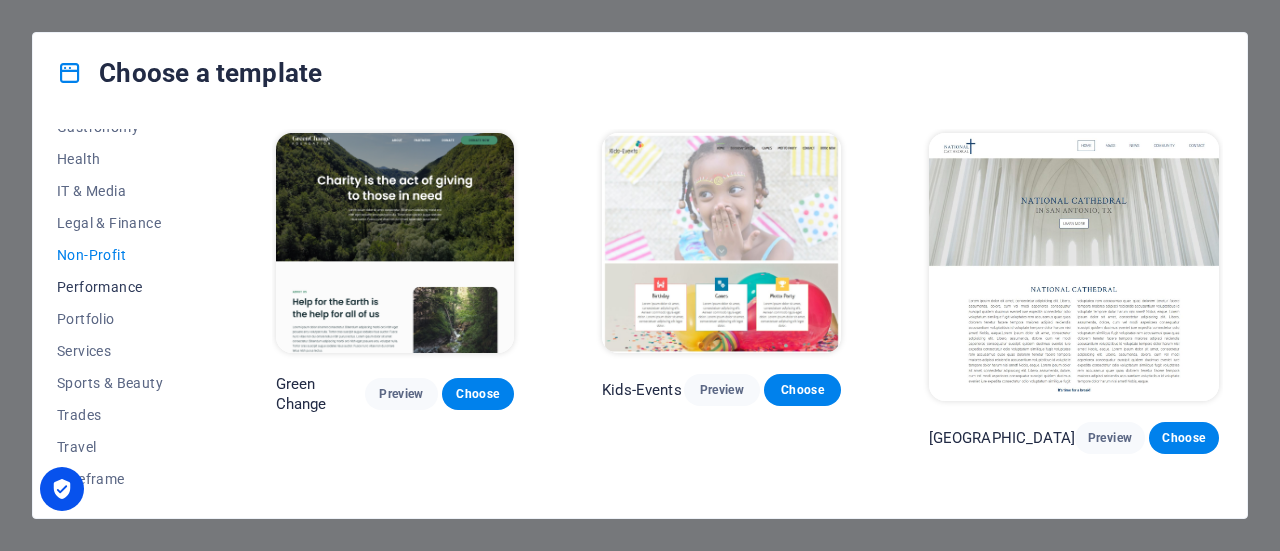 click on "Performance" at bounding box center (122, 287) 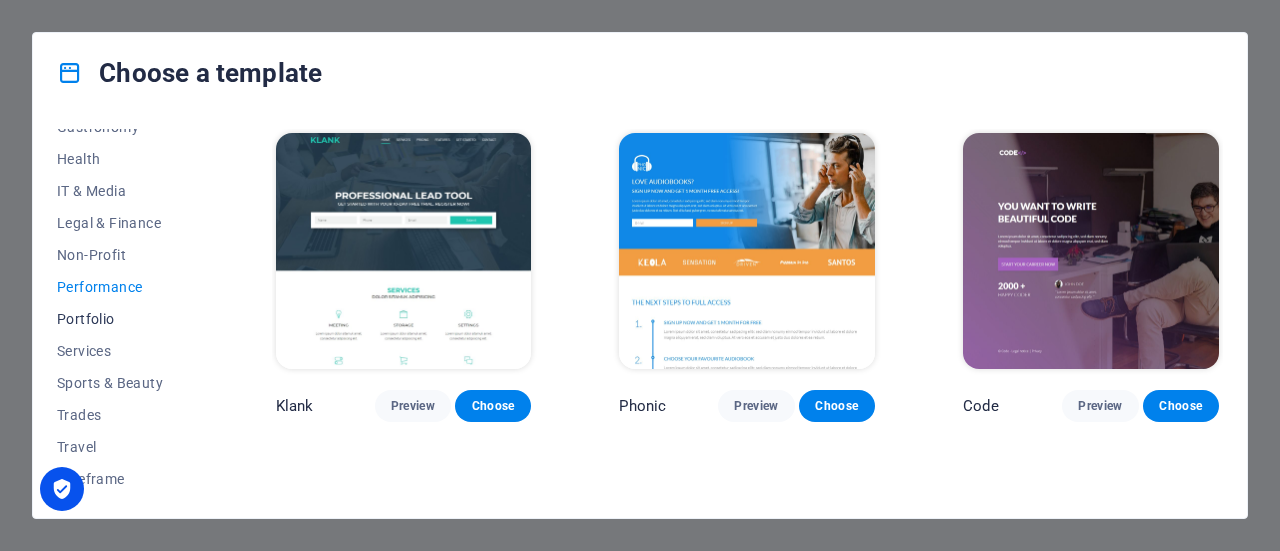 click on "Portfolio" at bounding box center (122, 319) 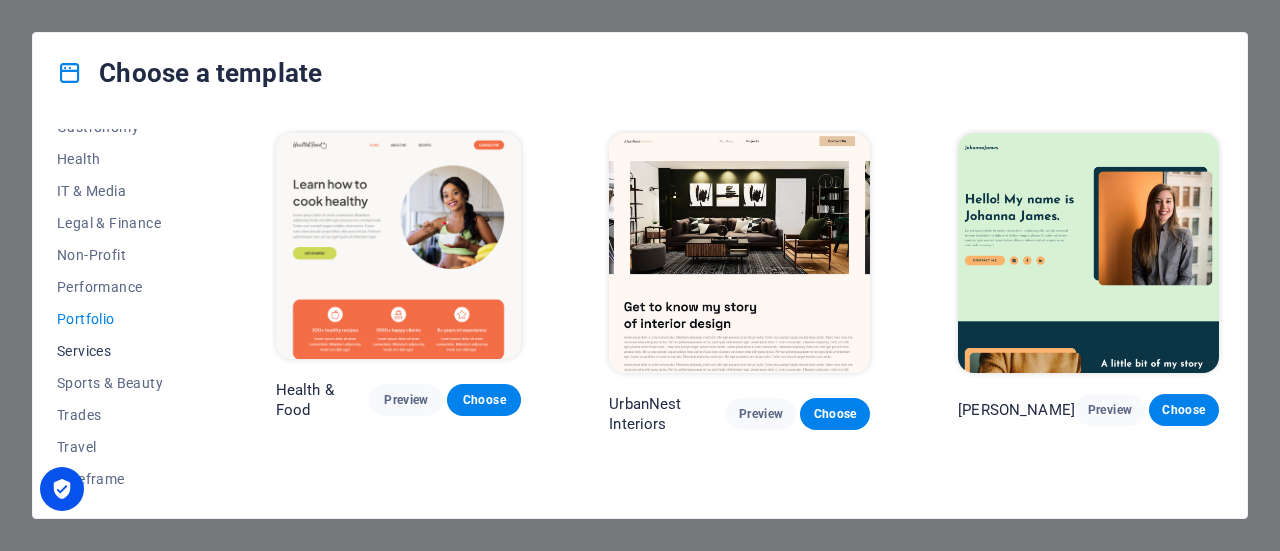 click on "Services" at bounding box center (122, 351) 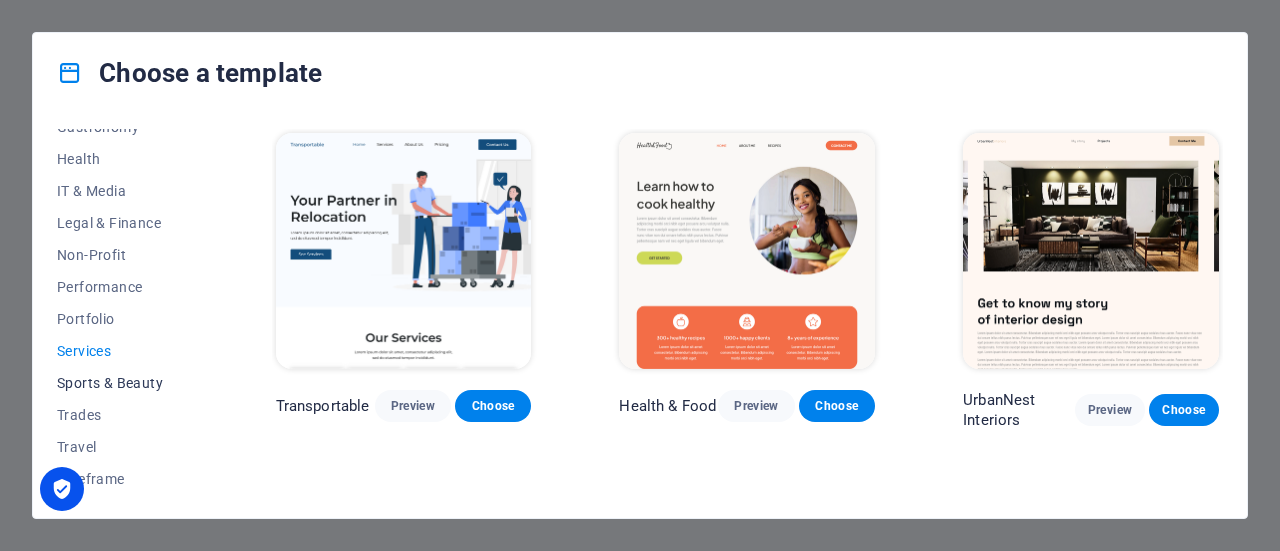 click on "Sports & Beauty" at bounding box center (122, 383) 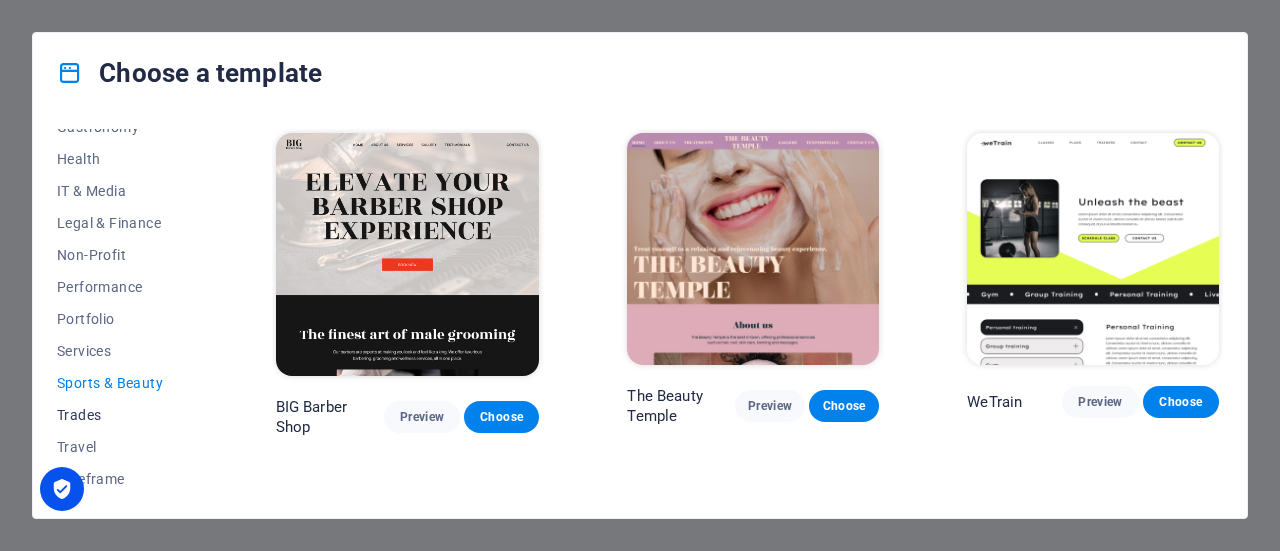 click on "Trades" at bounding box center [122, 415] 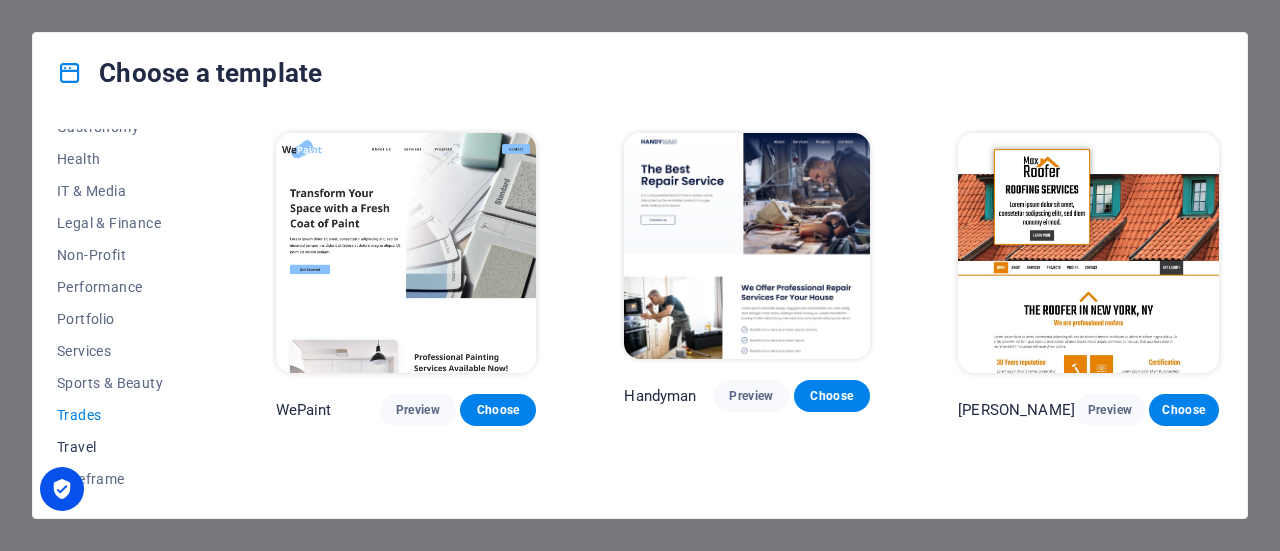 click on "Travel" at bounding box center (122, 447) 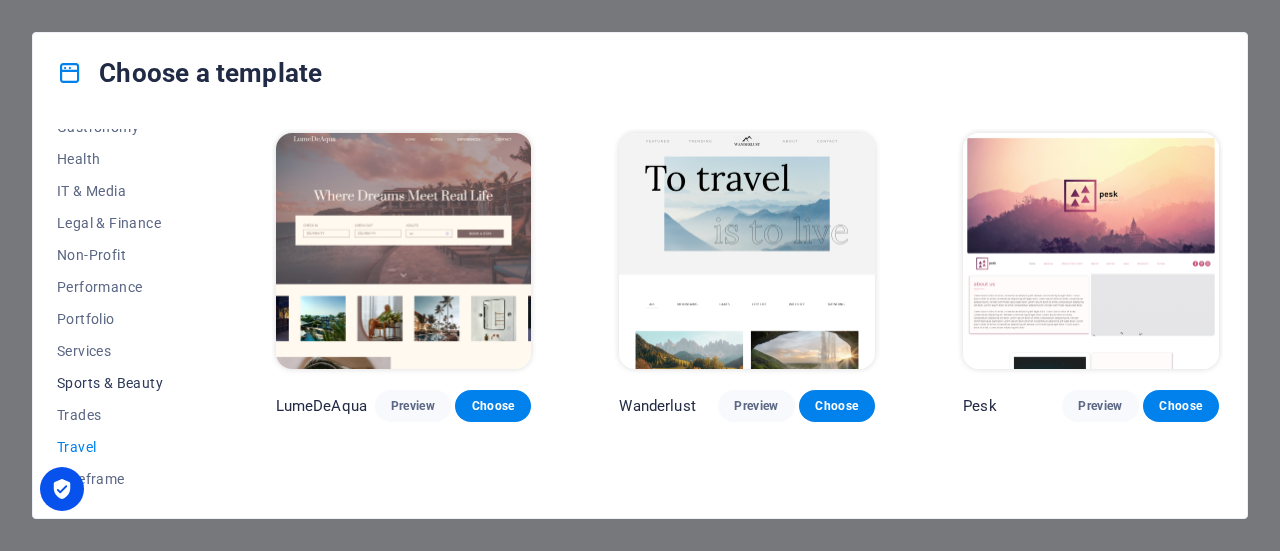 click on "Sports & Beauty" at bounding box center [122, 383] 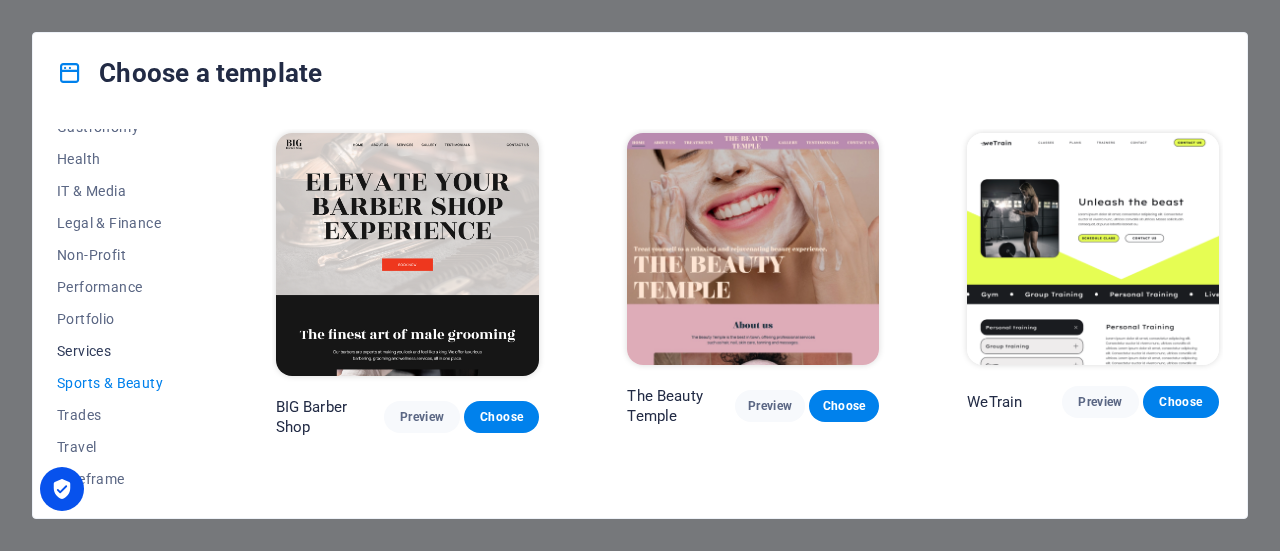 click on "Services" at bounding box center [122, 351] 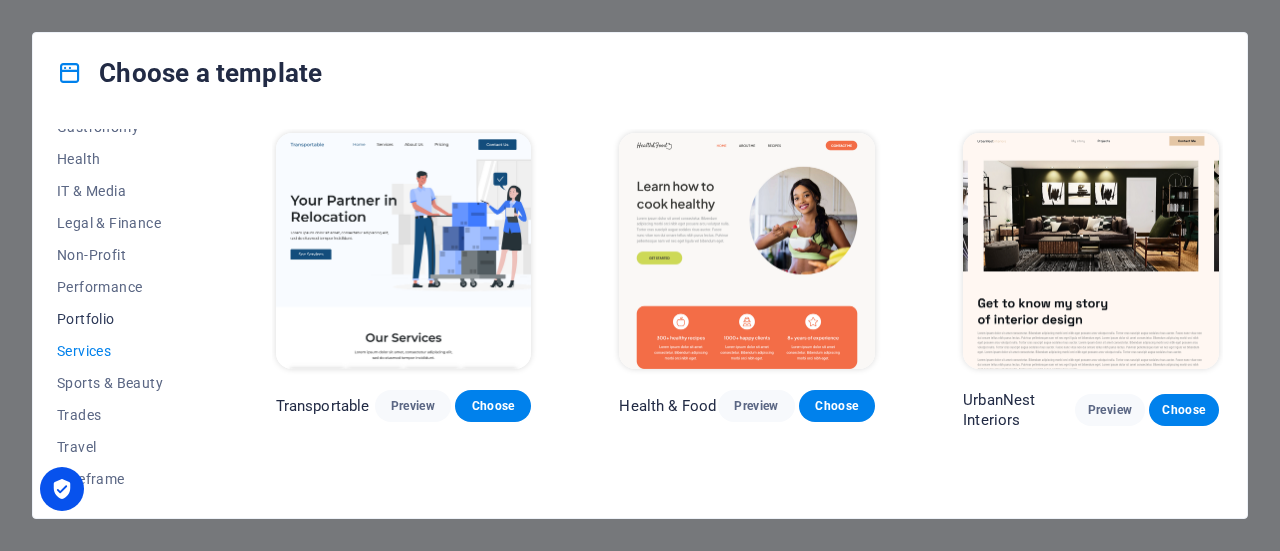 click on "Portfolio" at bounding box center [122, 319] 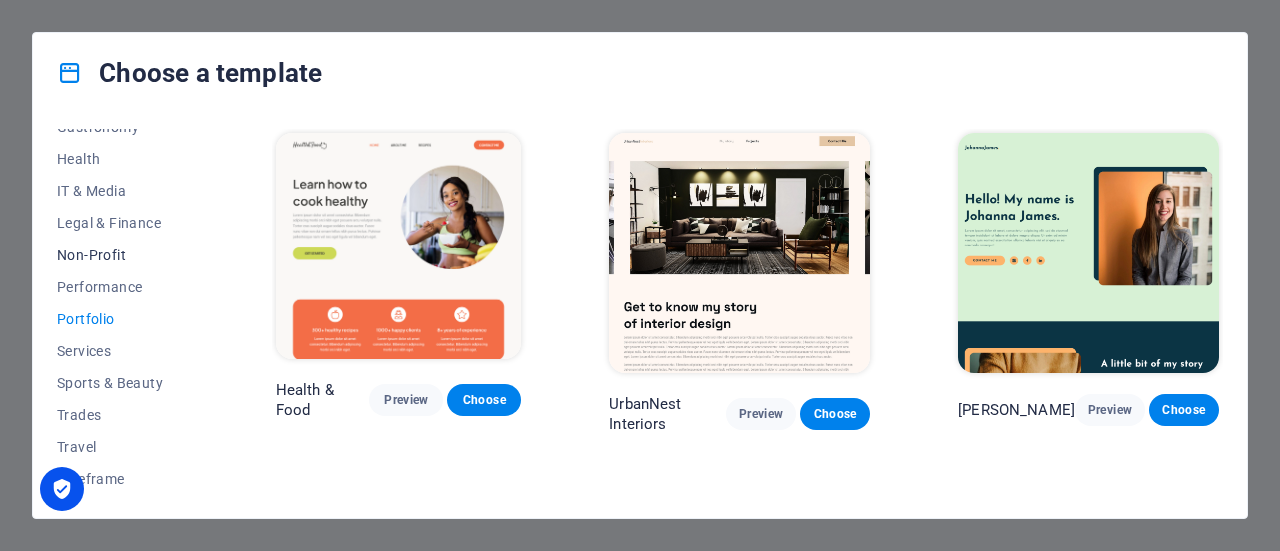 click on "Non-Profit" at bounding box center [122, 255] 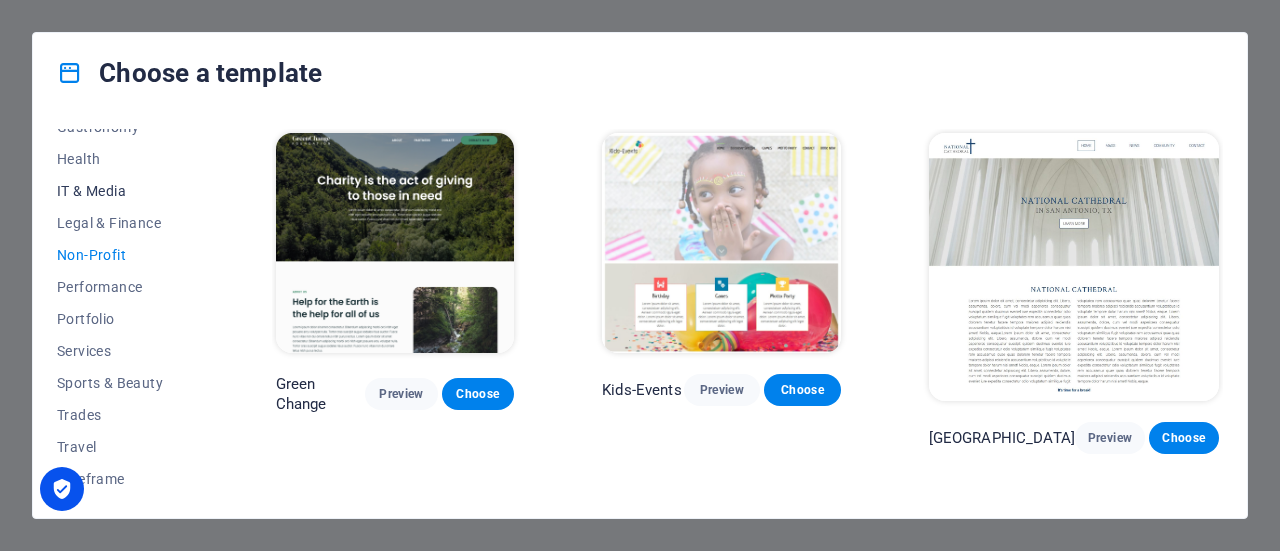 click on "IT & Media" at bounding box center (122, 191) 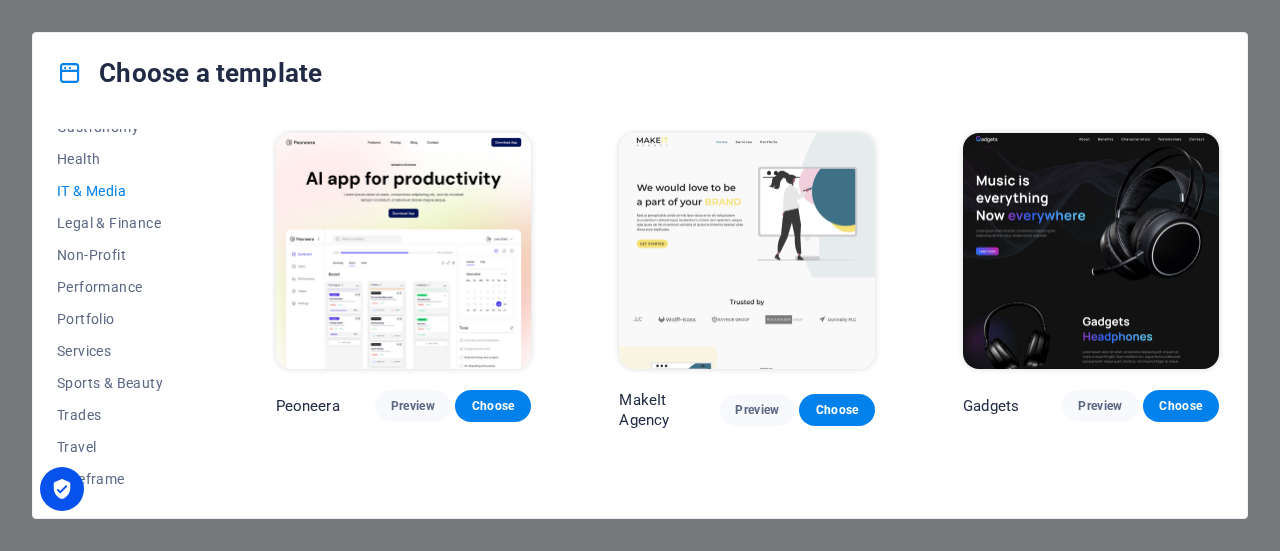scroll, scrollTop: 234, scrollLeft: 0, axis: vertical 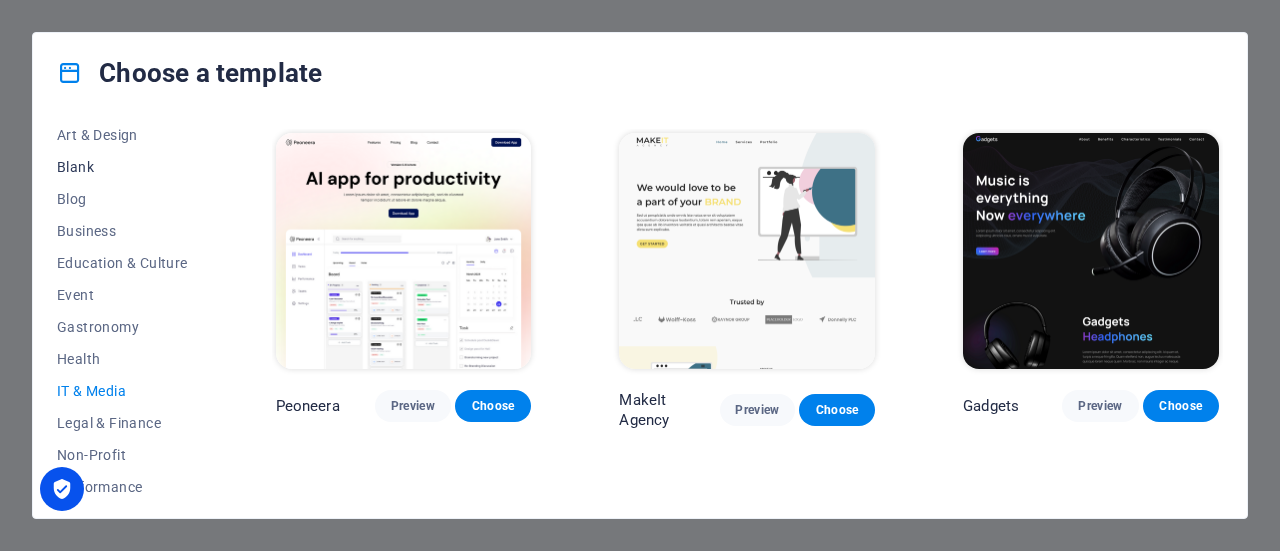 click on "Blank" at bounding box center [122, 167] 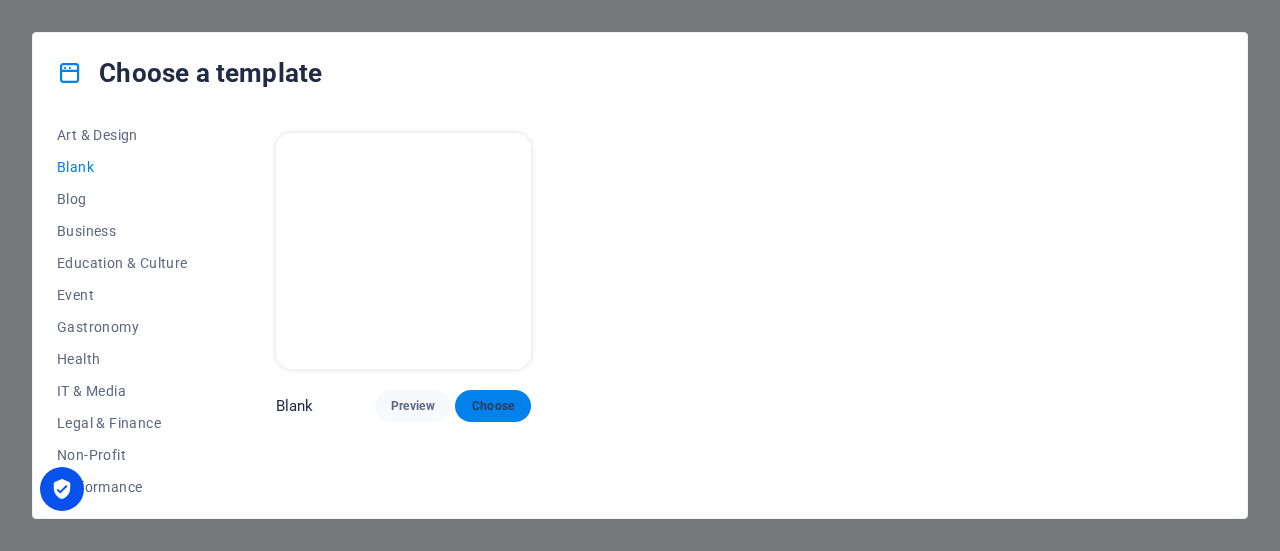 click on "Choose" at bounding box center (493, 406) 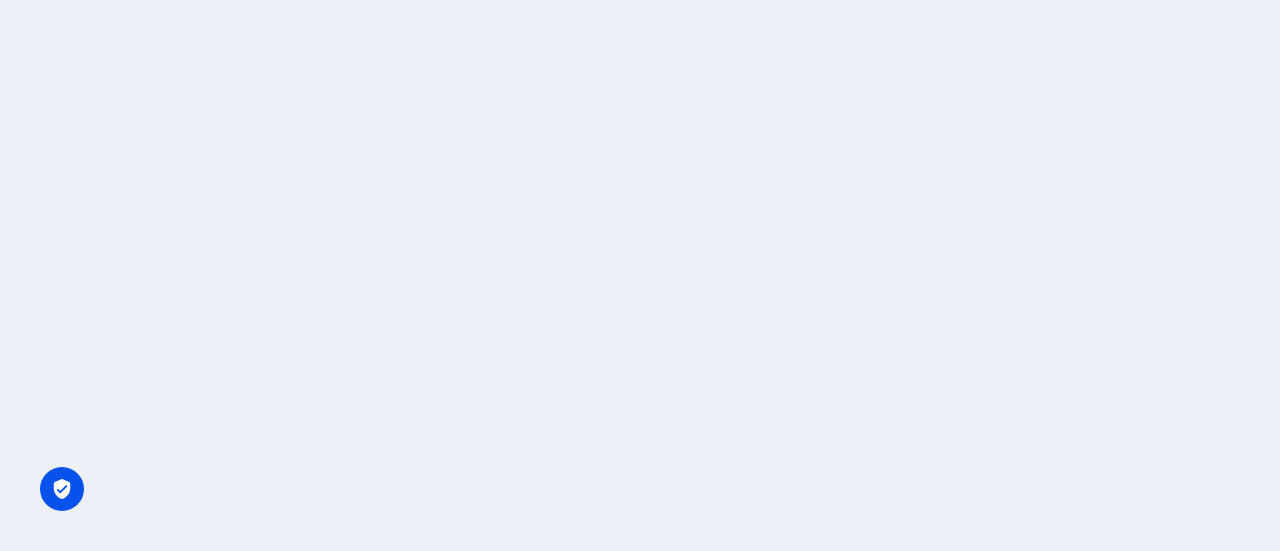 scroll, scrollTop: 0, scrollLeft: 0, axis: both 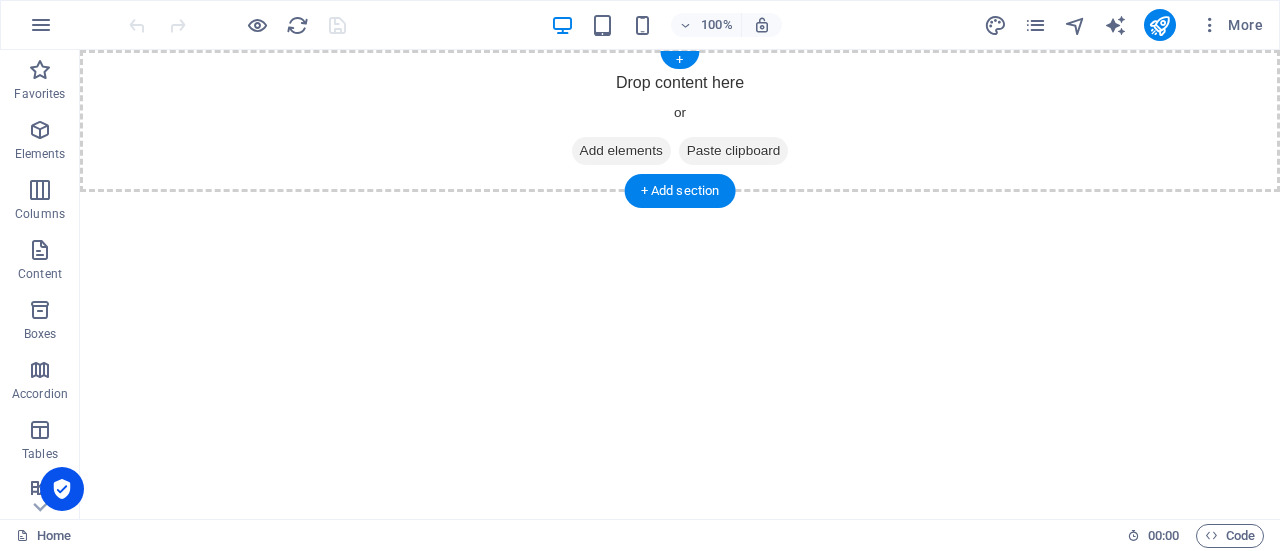 click on "Add elements" at bounding box center (621, 151) 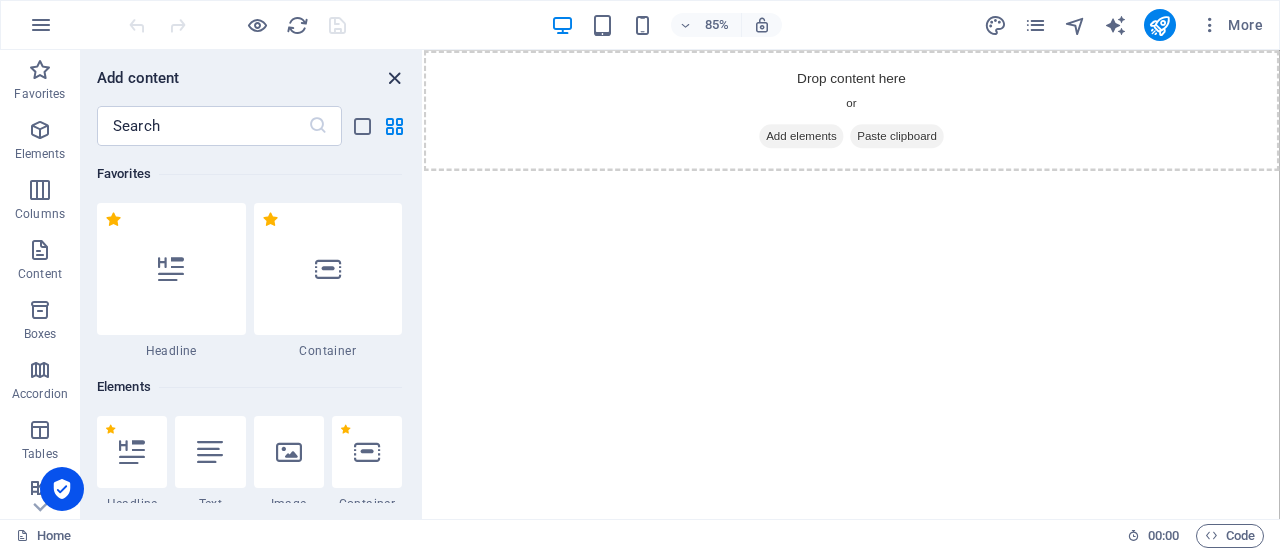 click at bounding box center [394, 78] 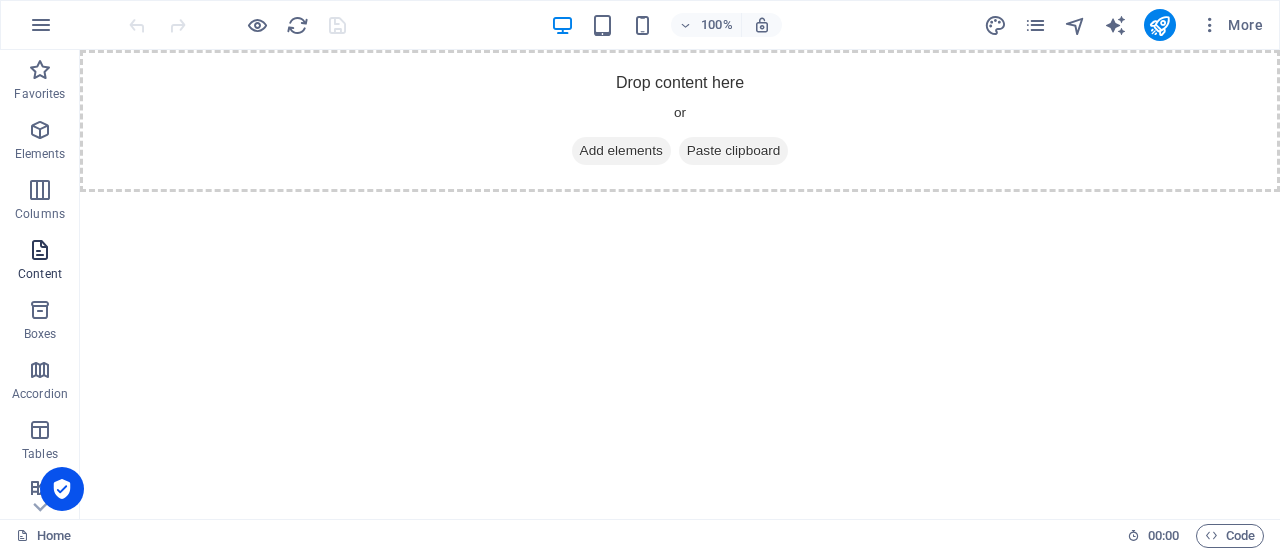 click at bounding box center (40, 250) 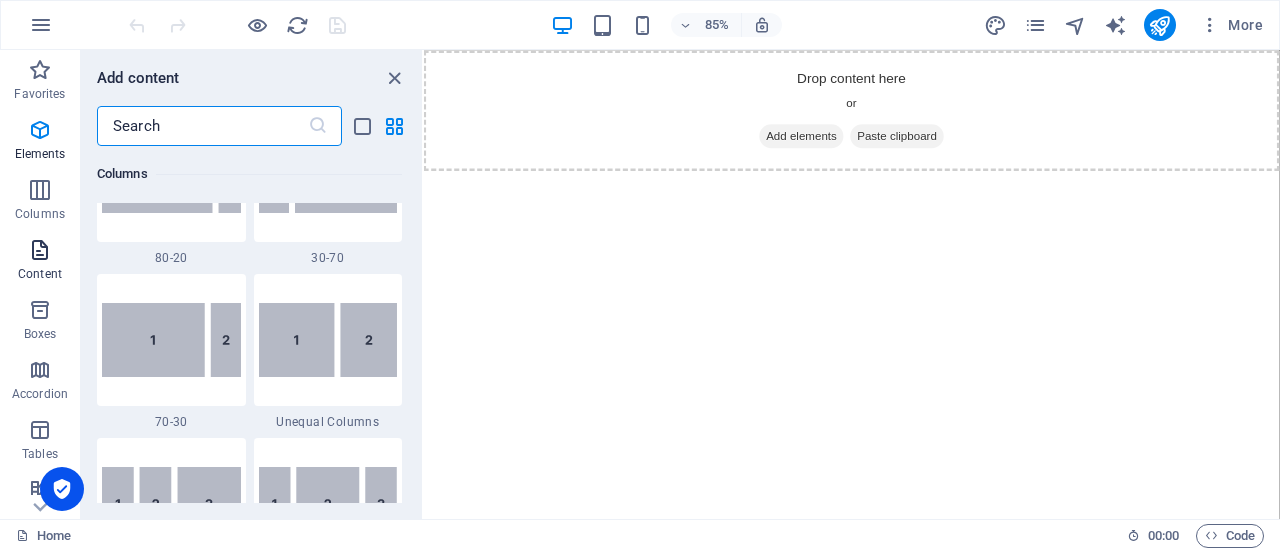 scroll, scrollTop: 3499, scrollLeft: 0, axis: vertical 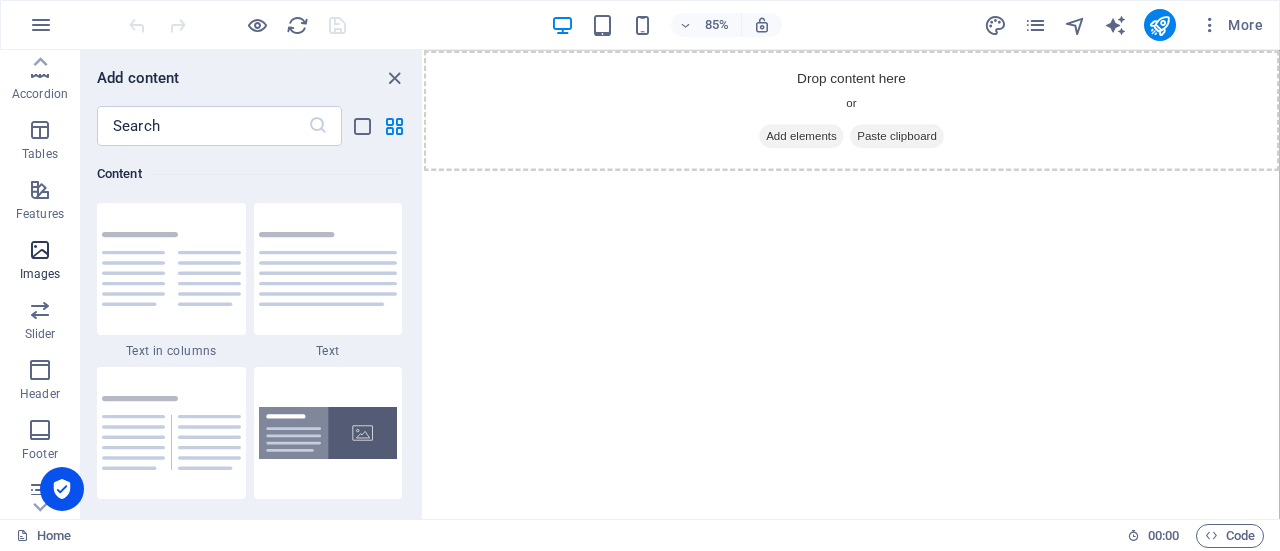 click at bounding box center (40, 250) 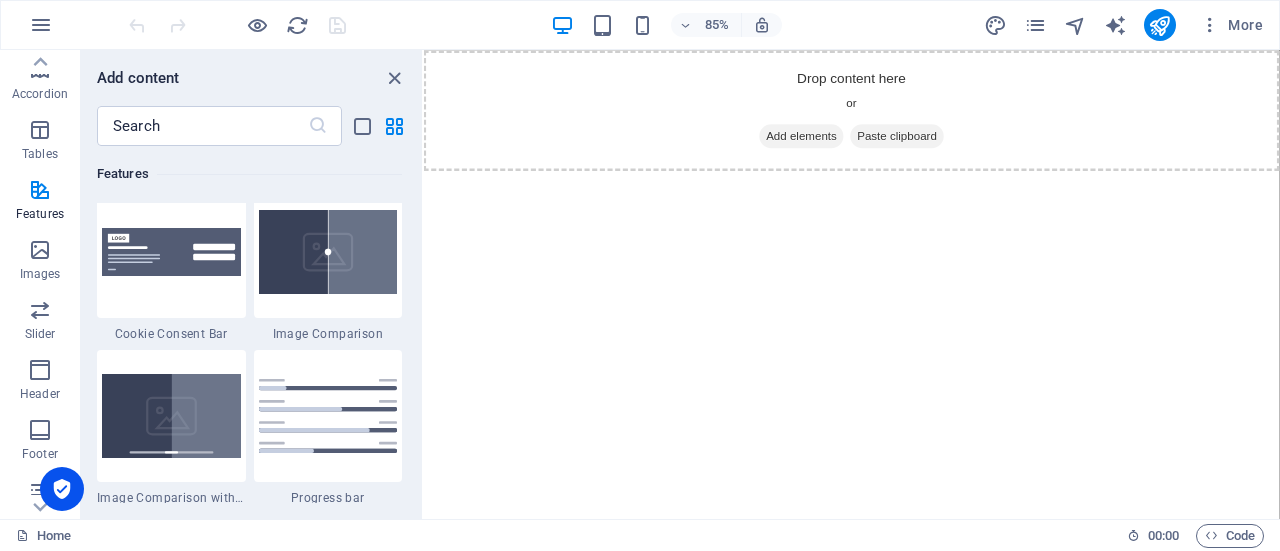 scroll, scrollTop: 8776, scrollLeft: 0, axis: vertical 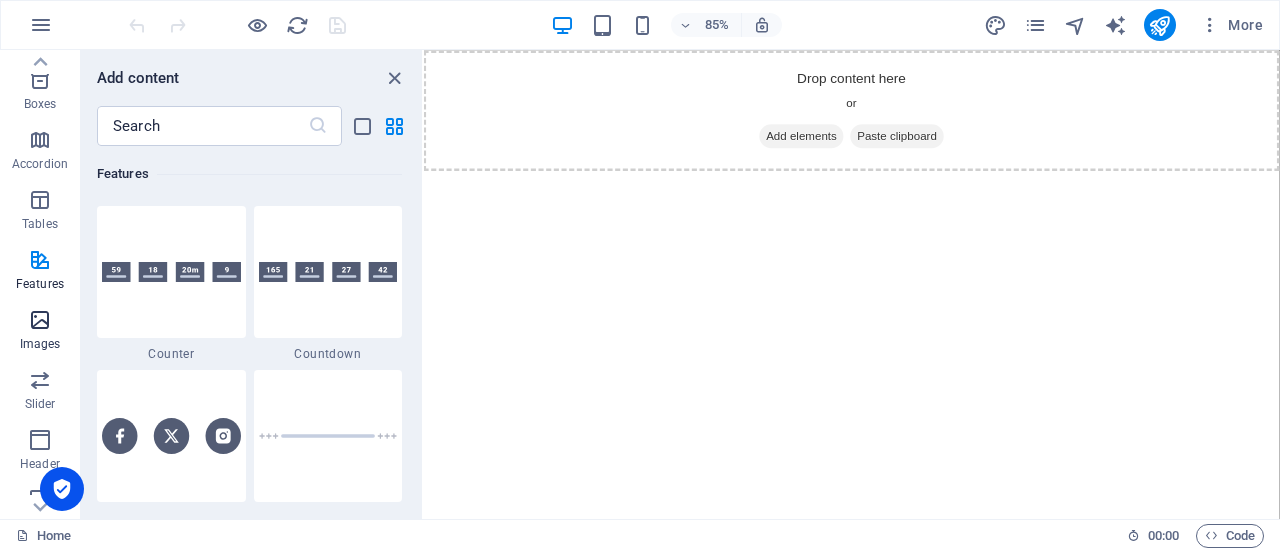 click at bounding box center (40, 320) 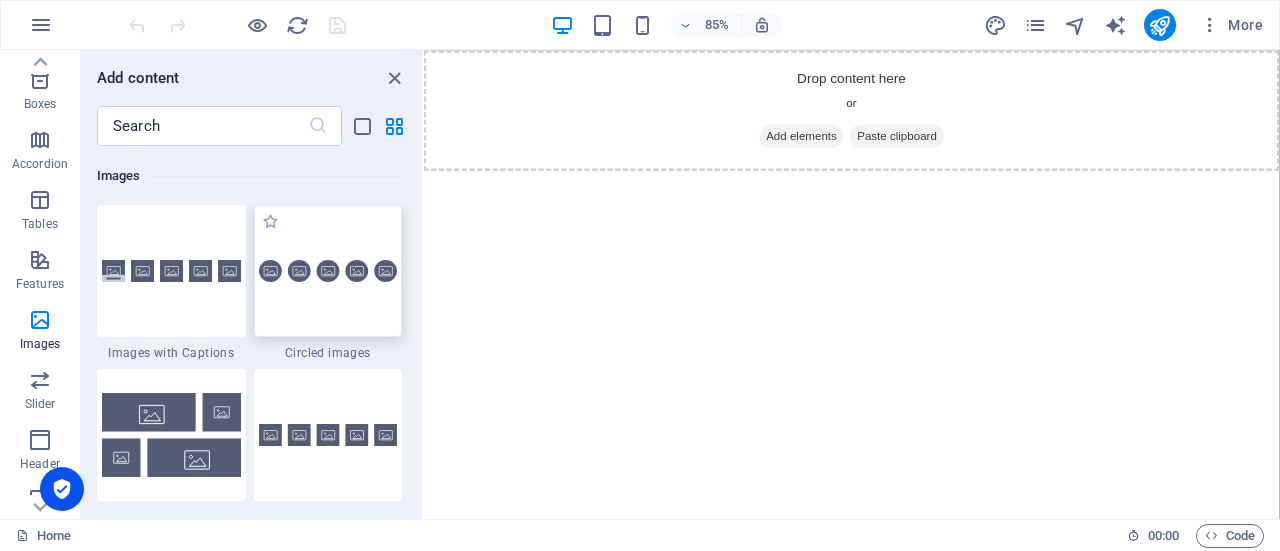 scroll, scrollTop: 9976, scrollLeft: 0, axis: vertical 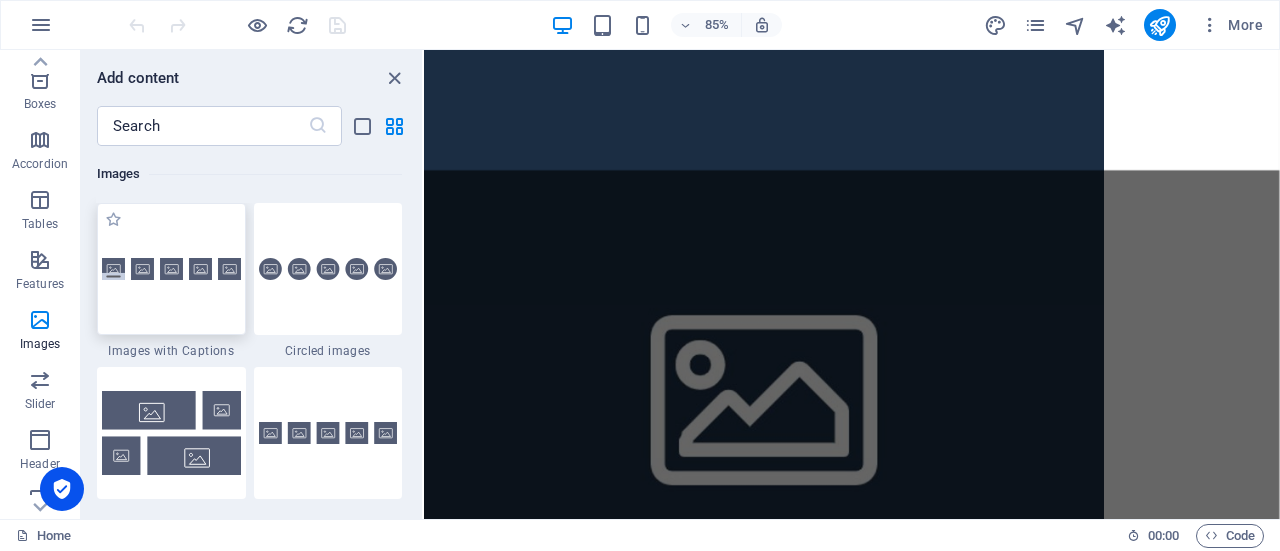 select on "rem" 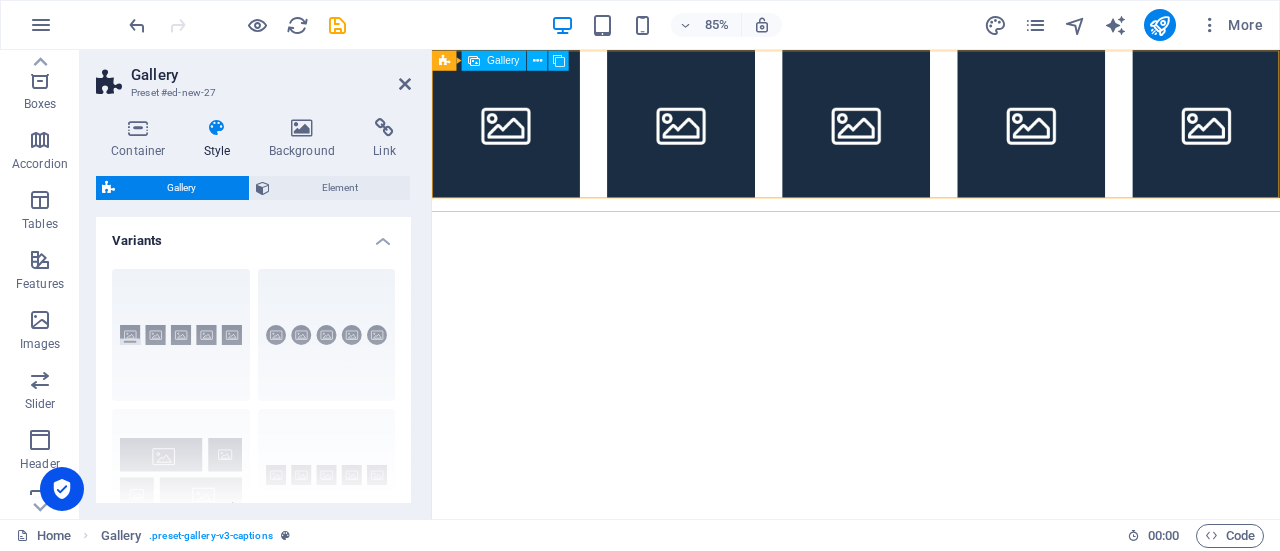 click at bounding box center (725, 137) 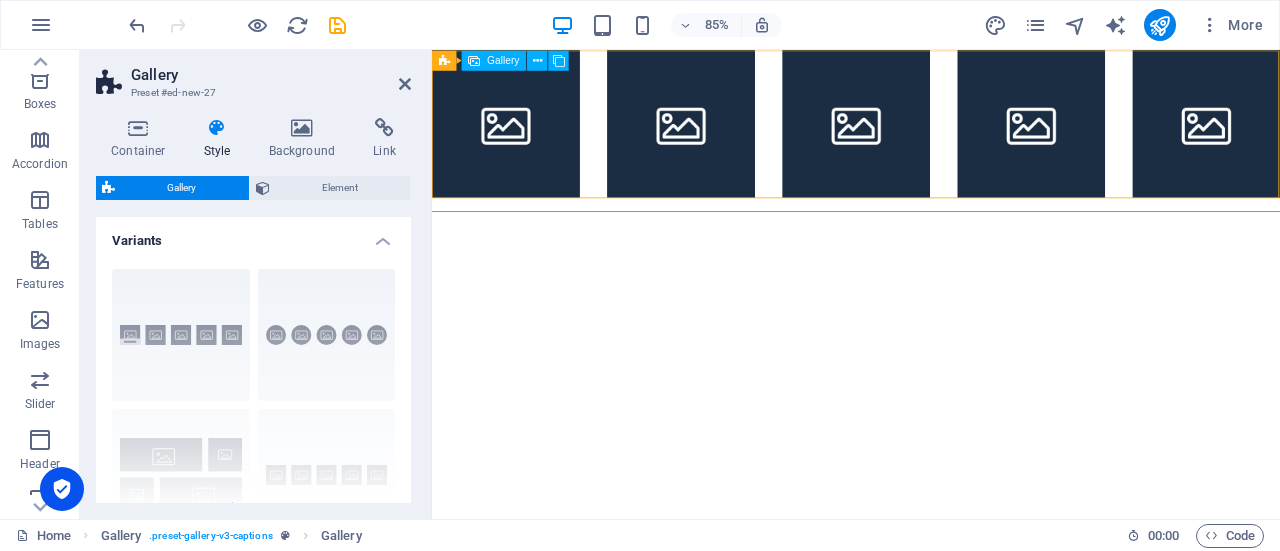 click at bounding box center [519, 137] 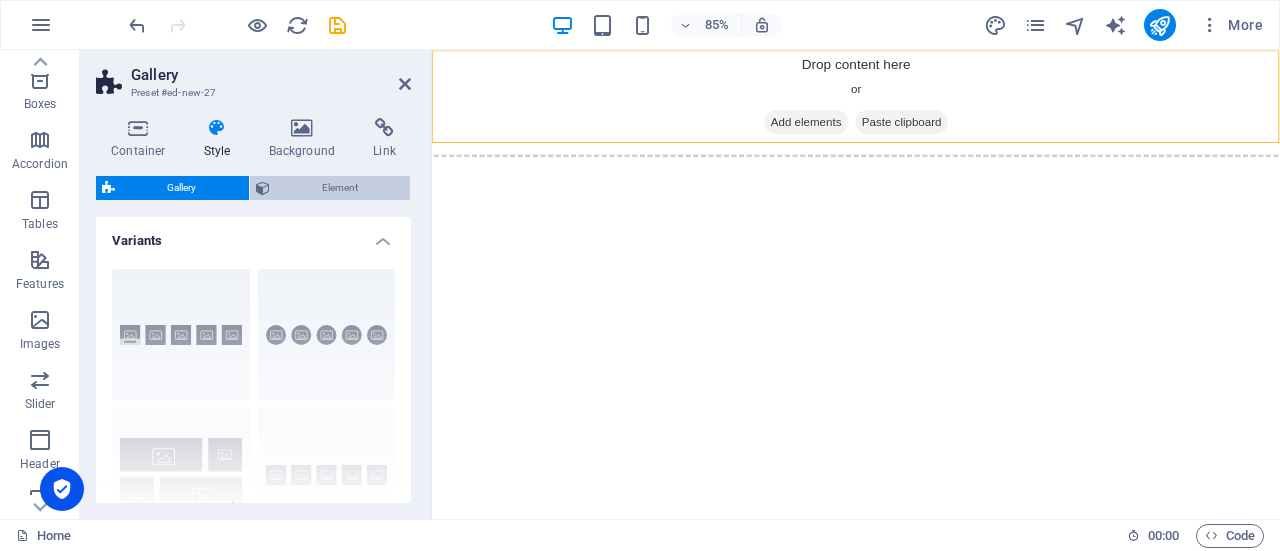 click on "Element" at bounding box center [340, 188] 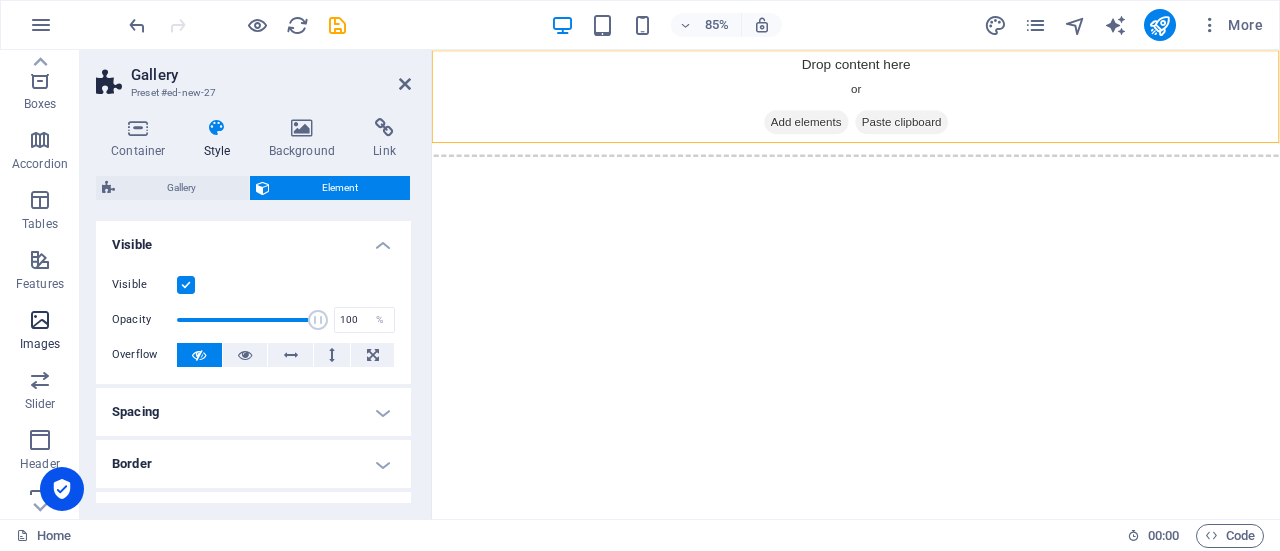 click at bounding box center (40, 320) 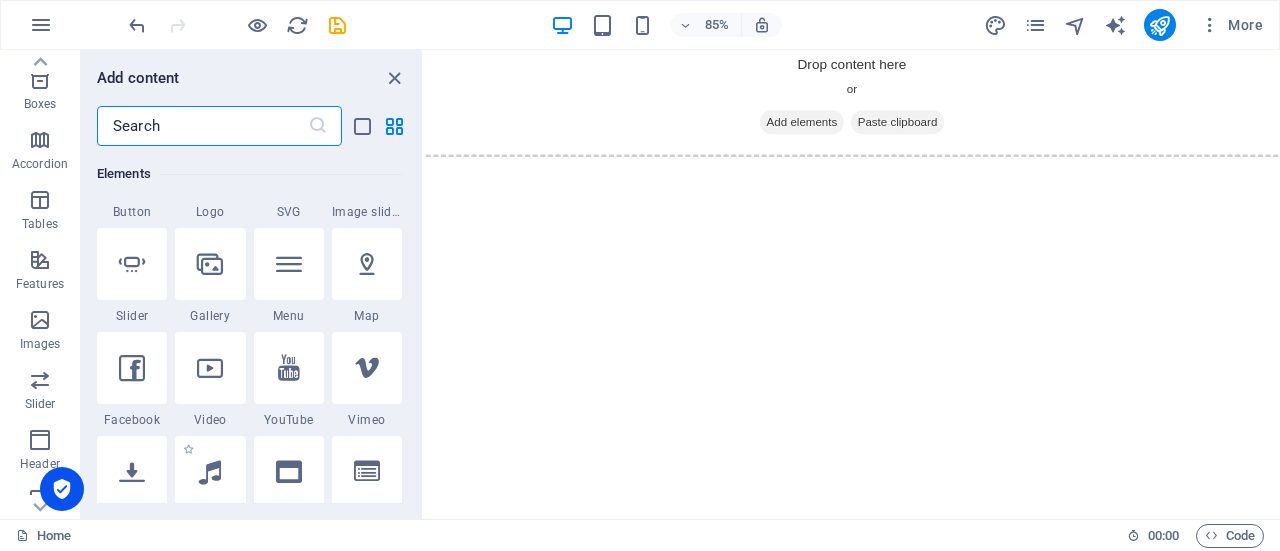 scroll, scrollTop: 400, scrollLeft: 0, axis: vertical 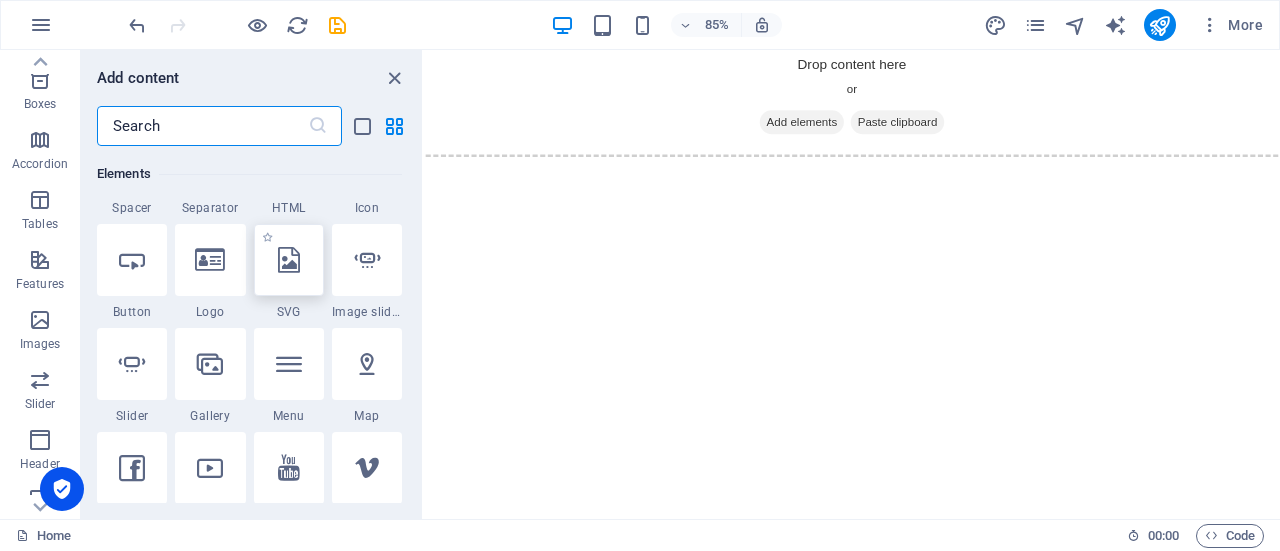 click at bounding box center [289, 260] 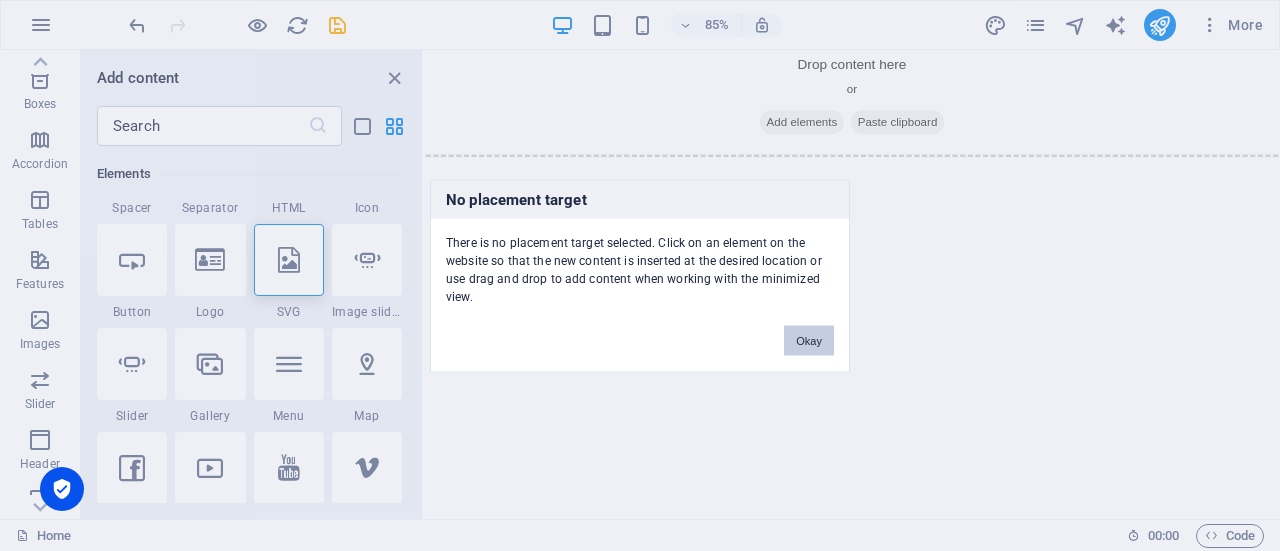 click on "Okay" at bounding box center [809, 340] 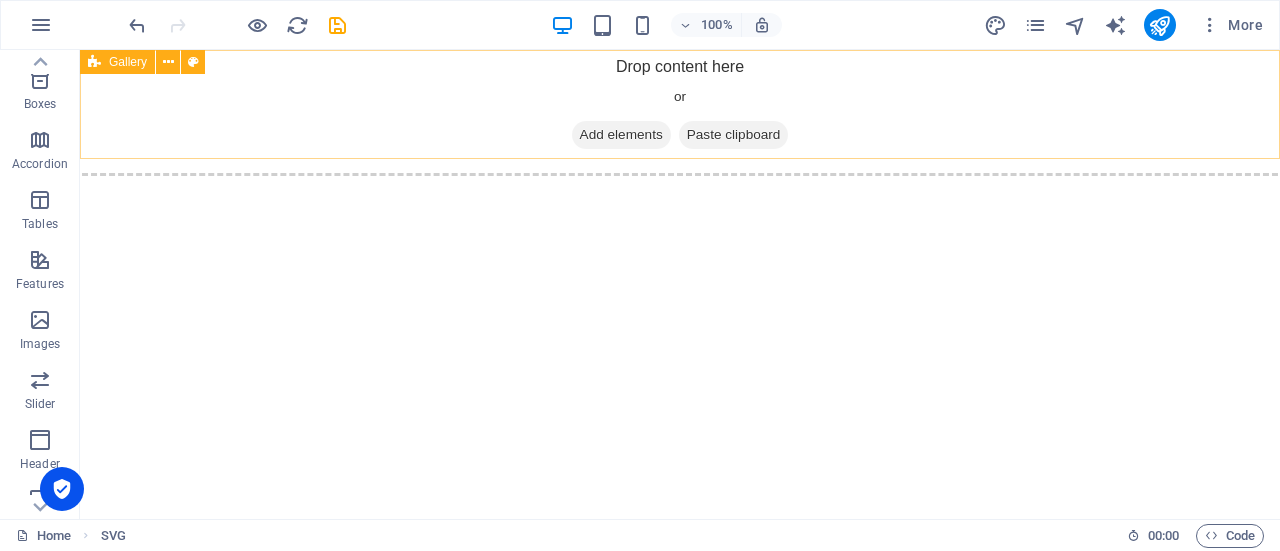 click on "Add elements" at bounding box center (621, 135) 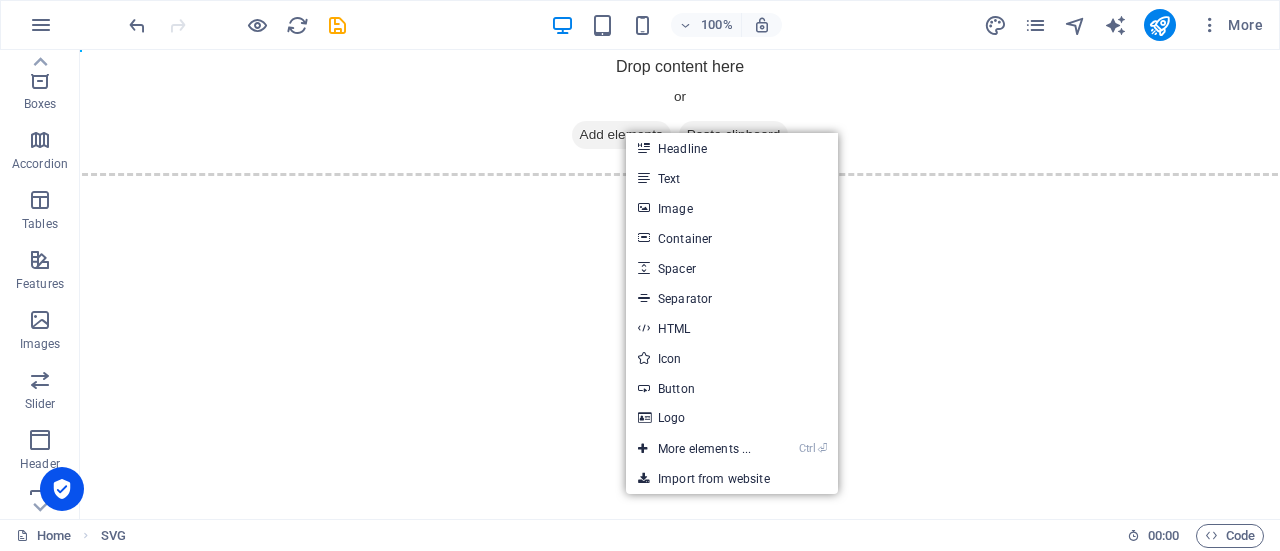 click on "Skip to main content
Drop content here or  Add elements  Paste clipboard" at bounding box center (680, 105) 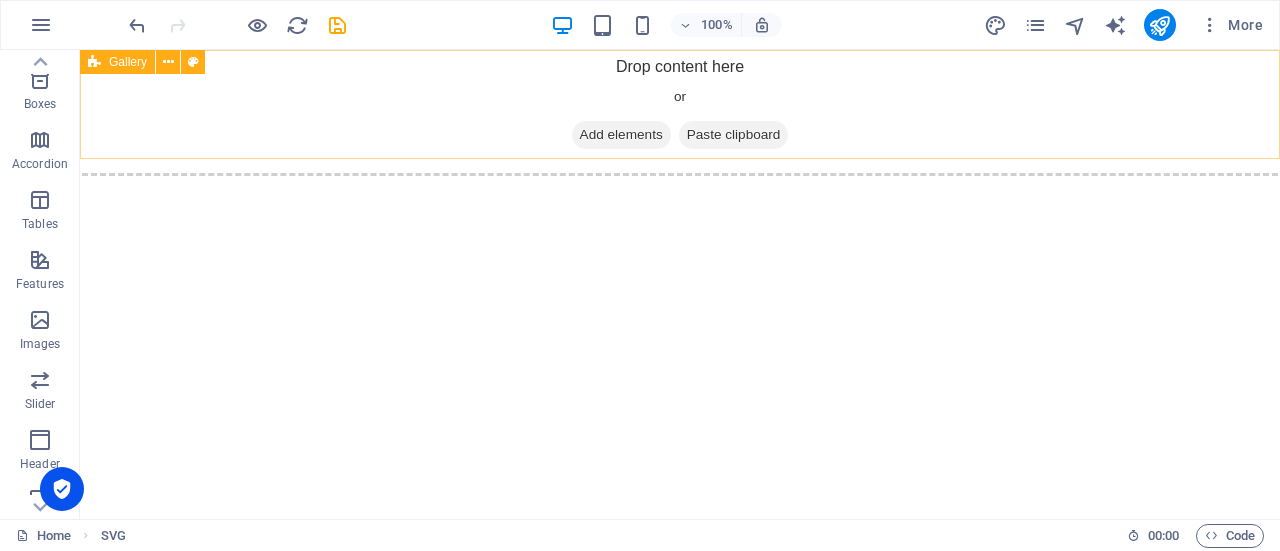 click on "Gallery" at bounding box center [128, 62] 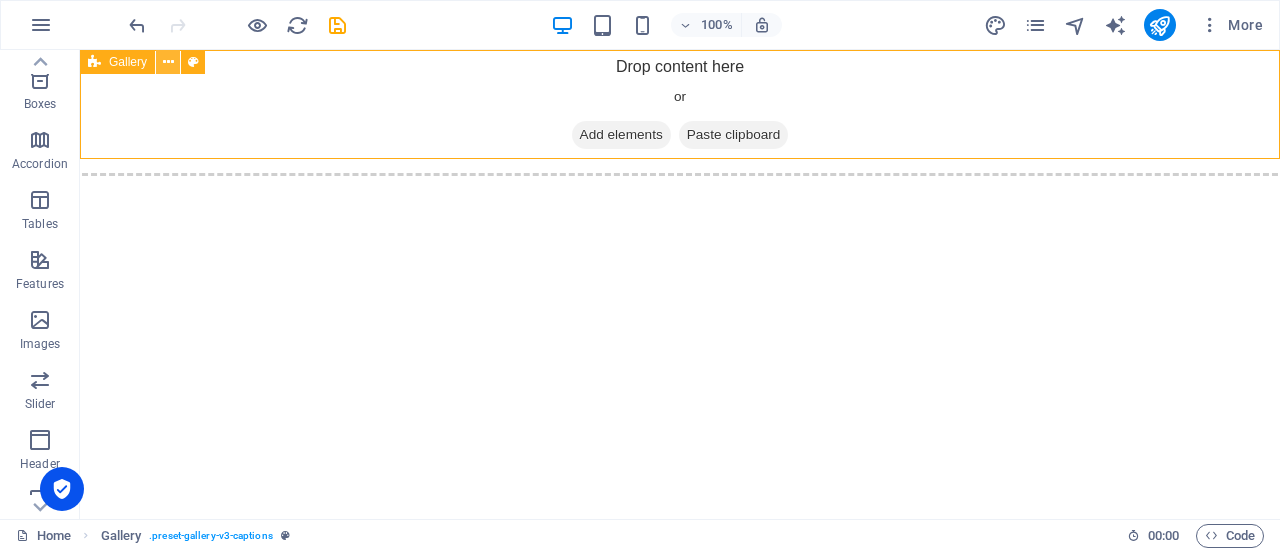 click at bounding box center [168, 62] 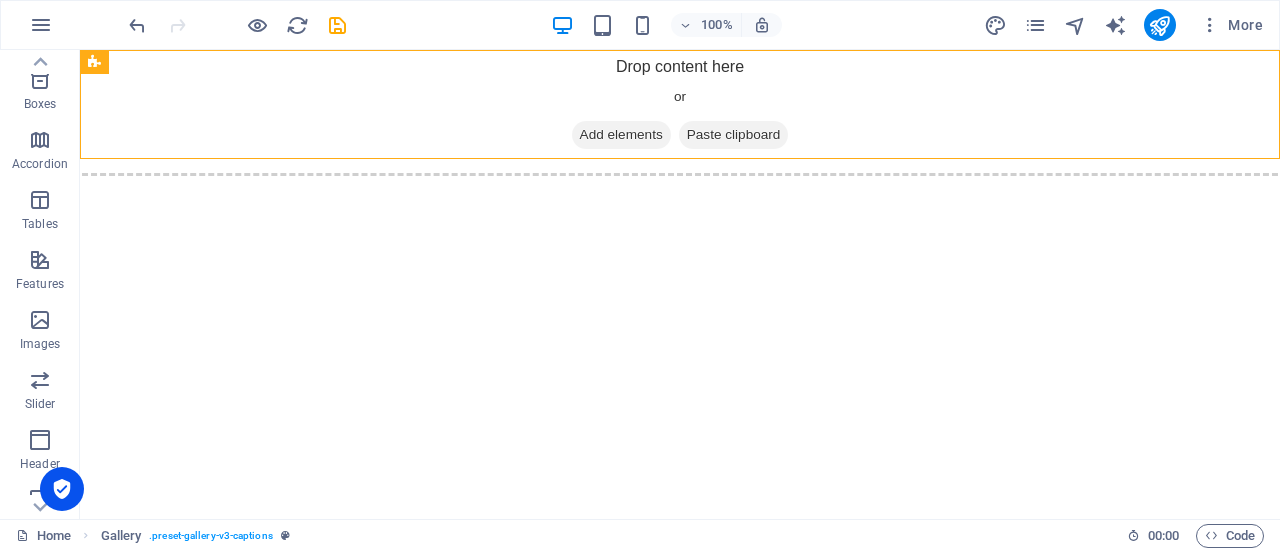 click on "Skip to main content
Drop content here or  Add elements  Paste clipboard" at bounding box center (680, 105) 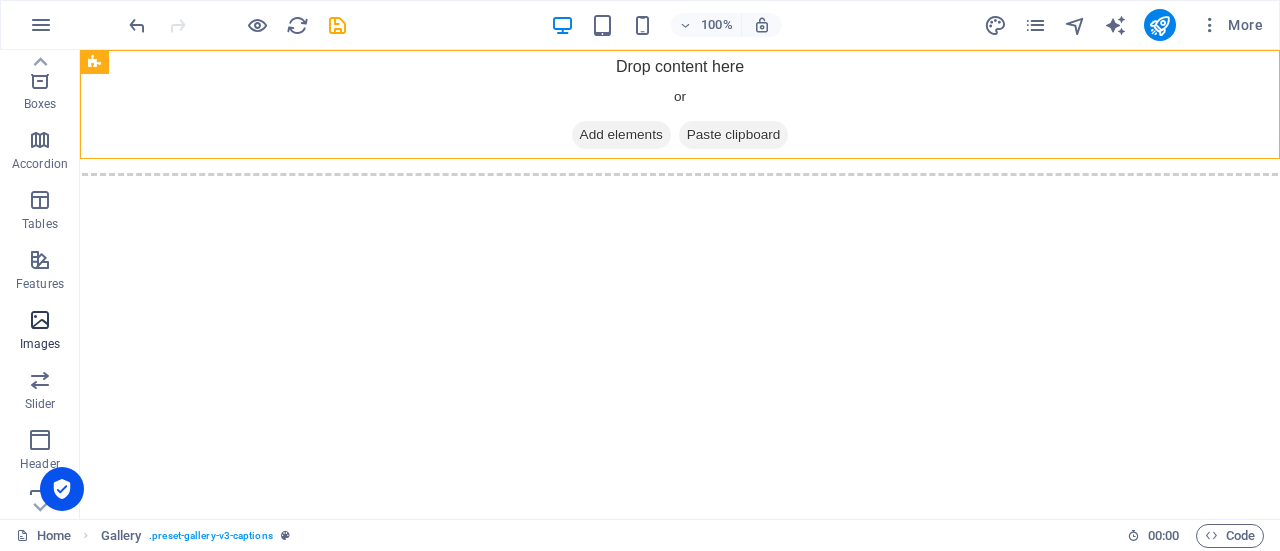 click at bounding box center [40, 320] 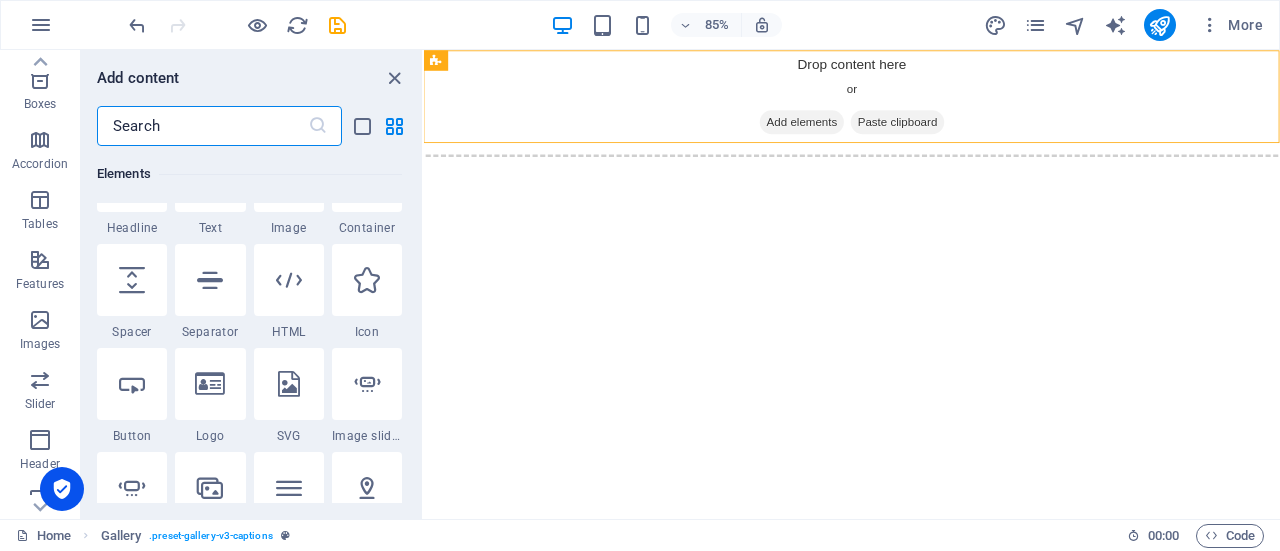 scroll, scrollTop: 376, scrollLeft: 0, axis: vertical 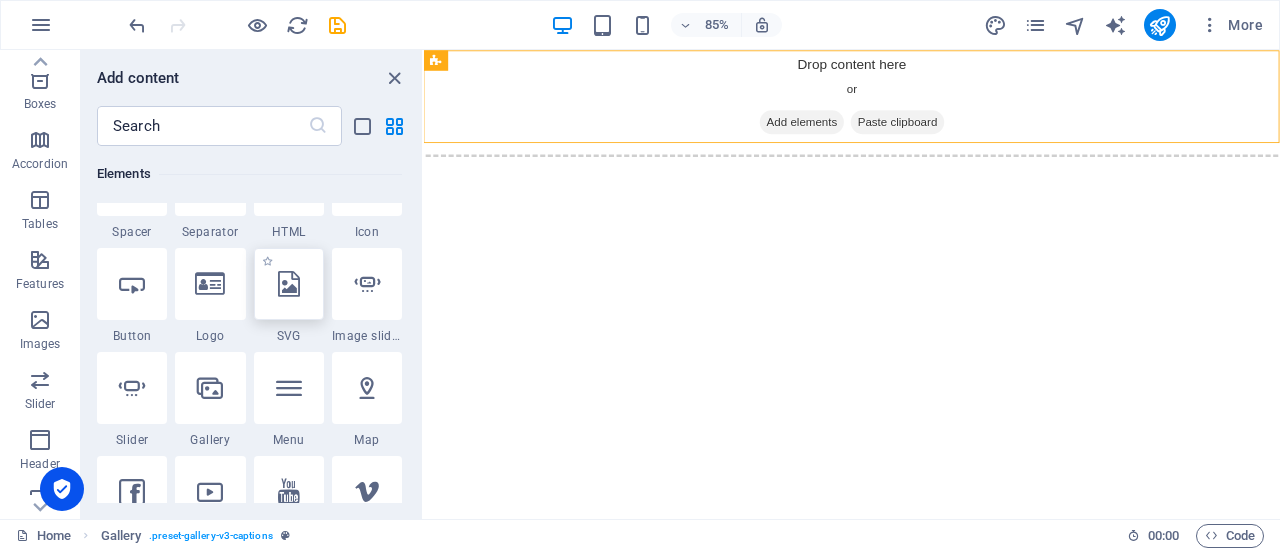 click at bounding box center [289, 284] 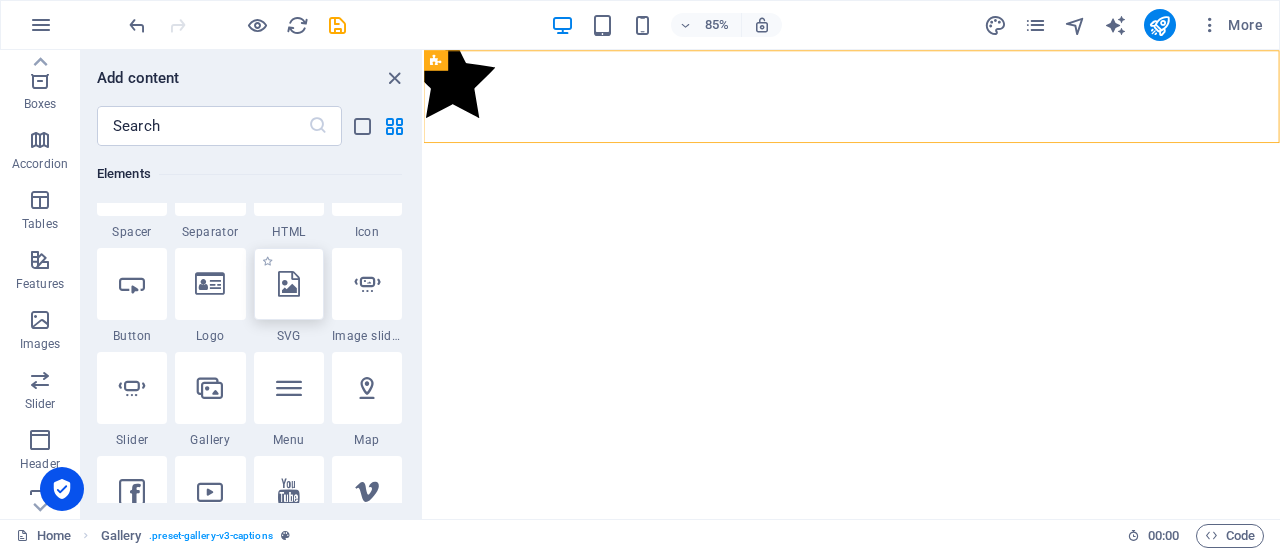 select on "xMidYMid" 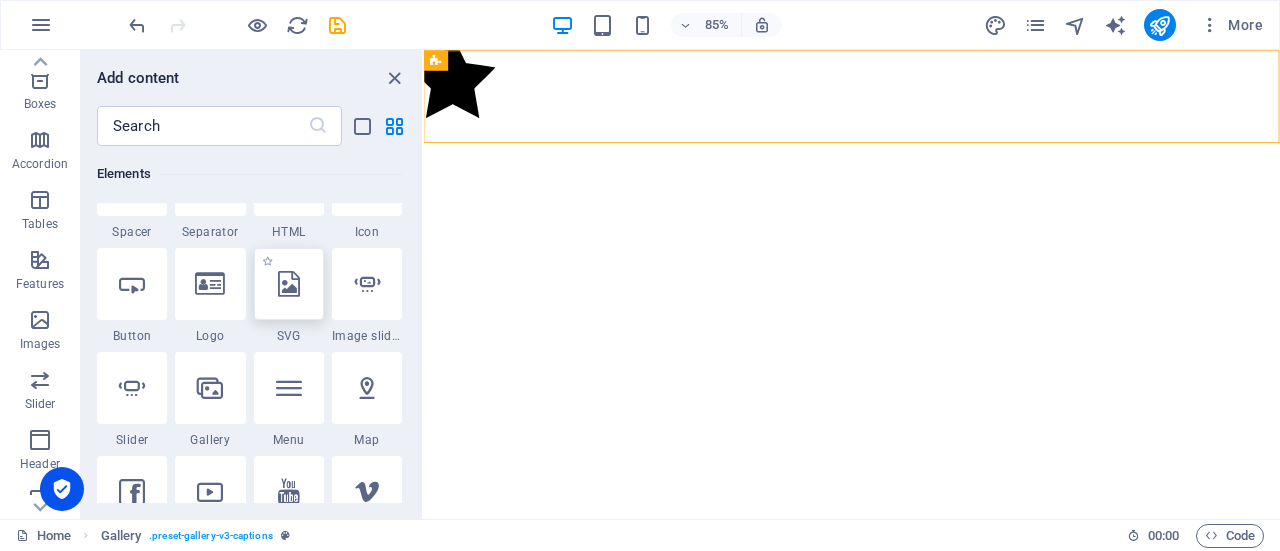 select on "px" 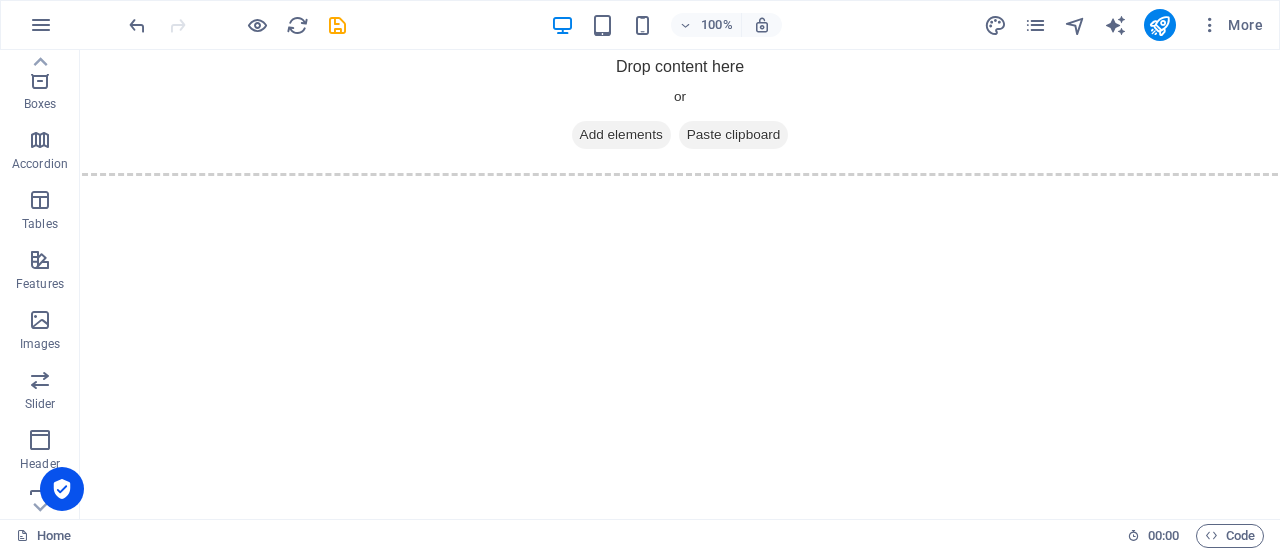 click on "Skip to main content
Drop content here or  Add elements  Paste clipboard" at bounding box center [680, 105] 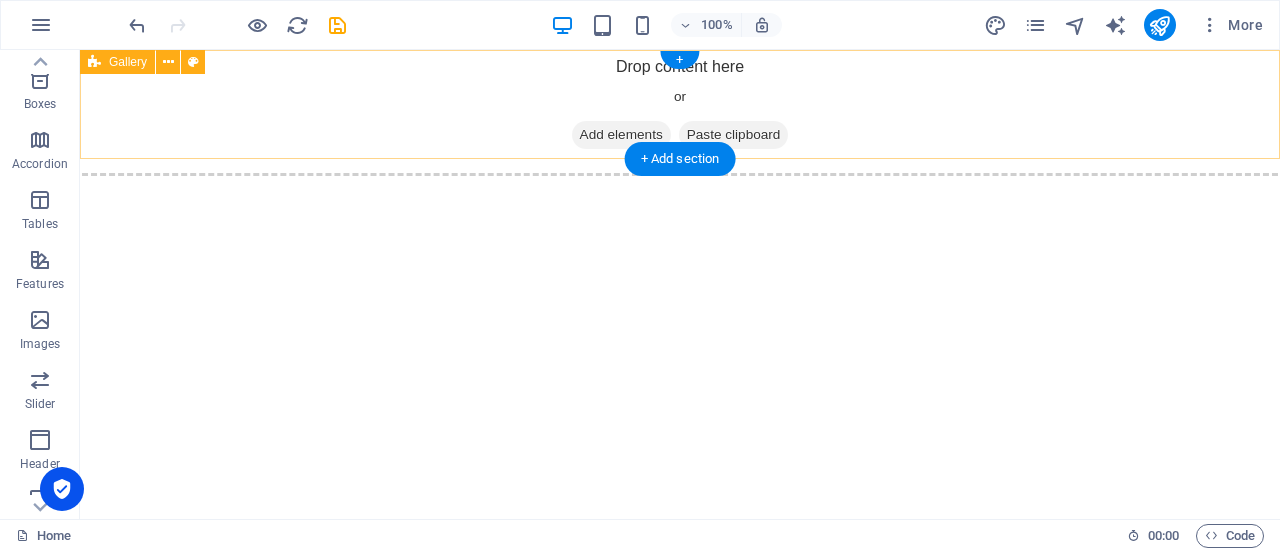 click on "Add elements" at bounding box center (621, 135) 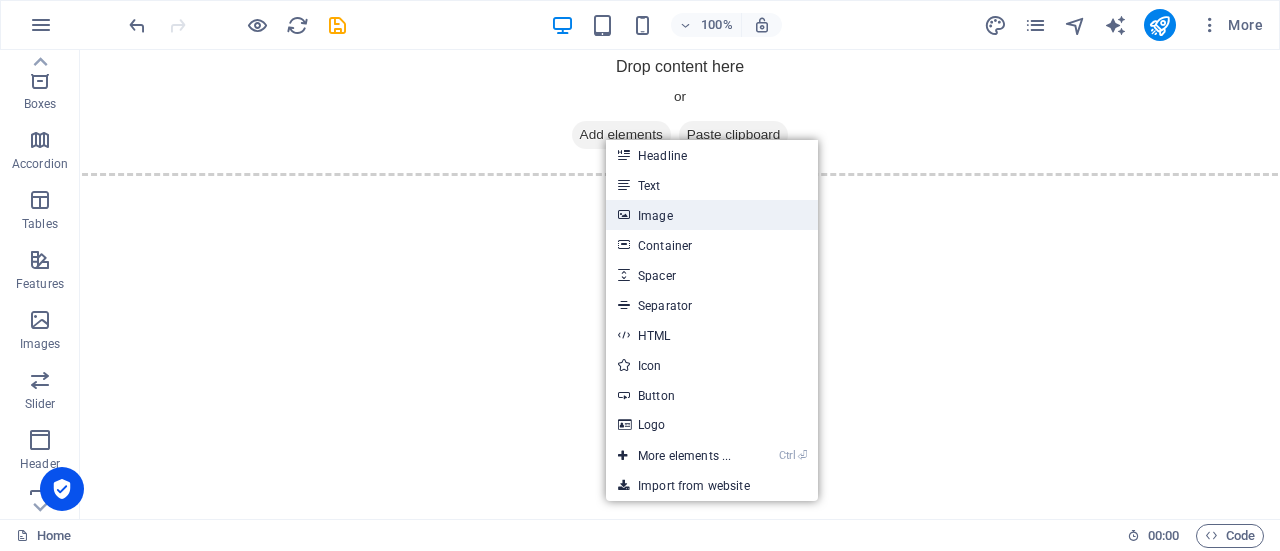 click on "Image" at bounding box center [712, 215] 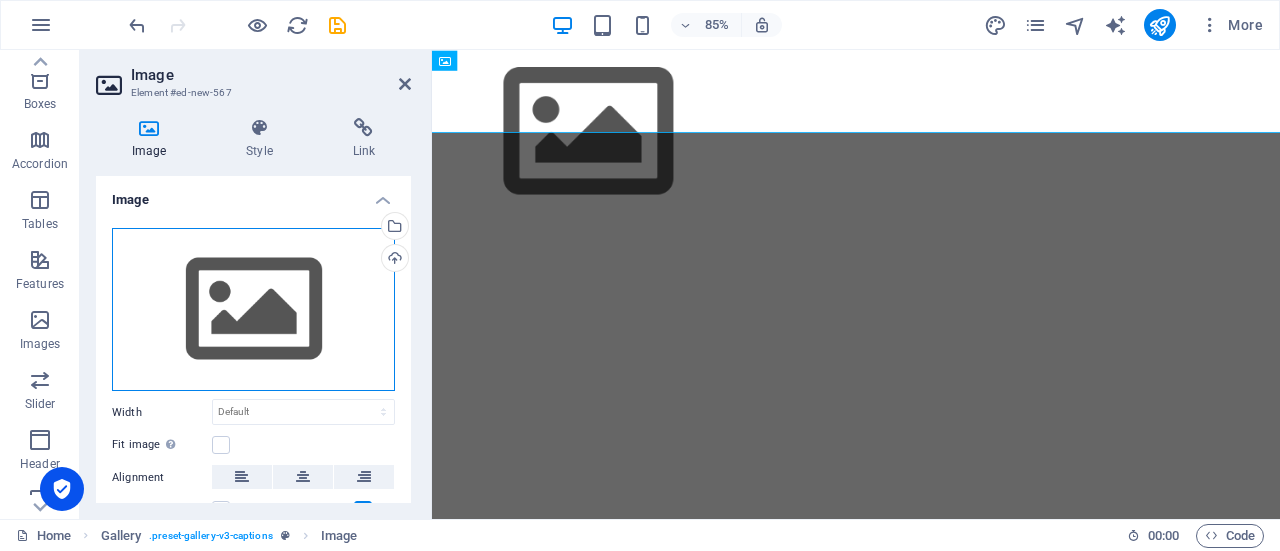 click on "Drag files here, click to choose files or select files from Files or our free stock photos & videos" at bounding box center [253, 310] 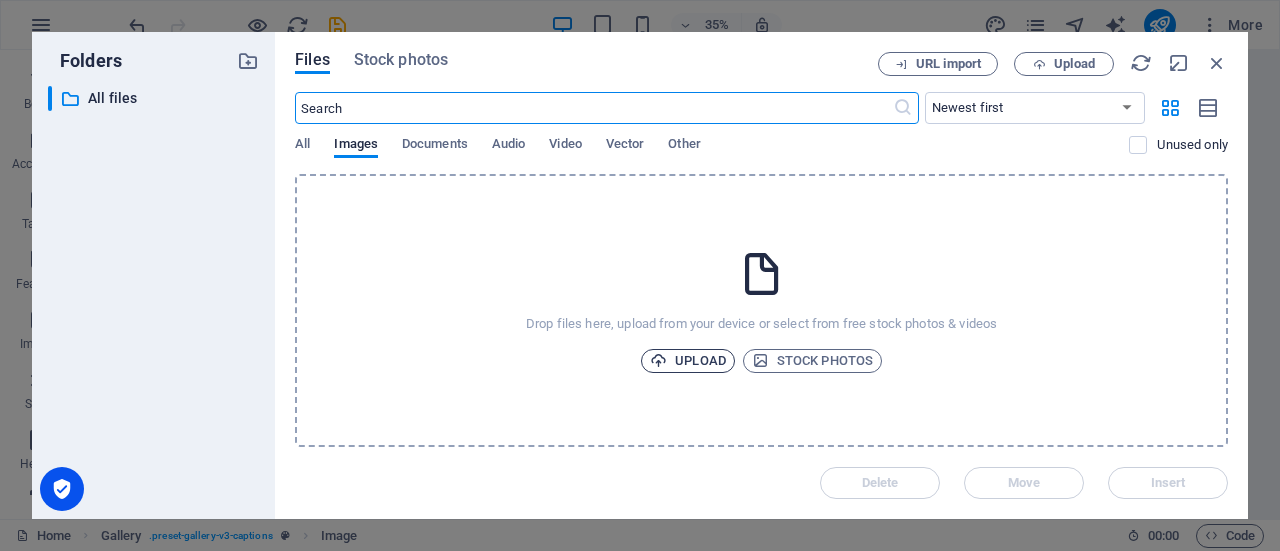 click on "Upload" at bounding box center [688, 361] 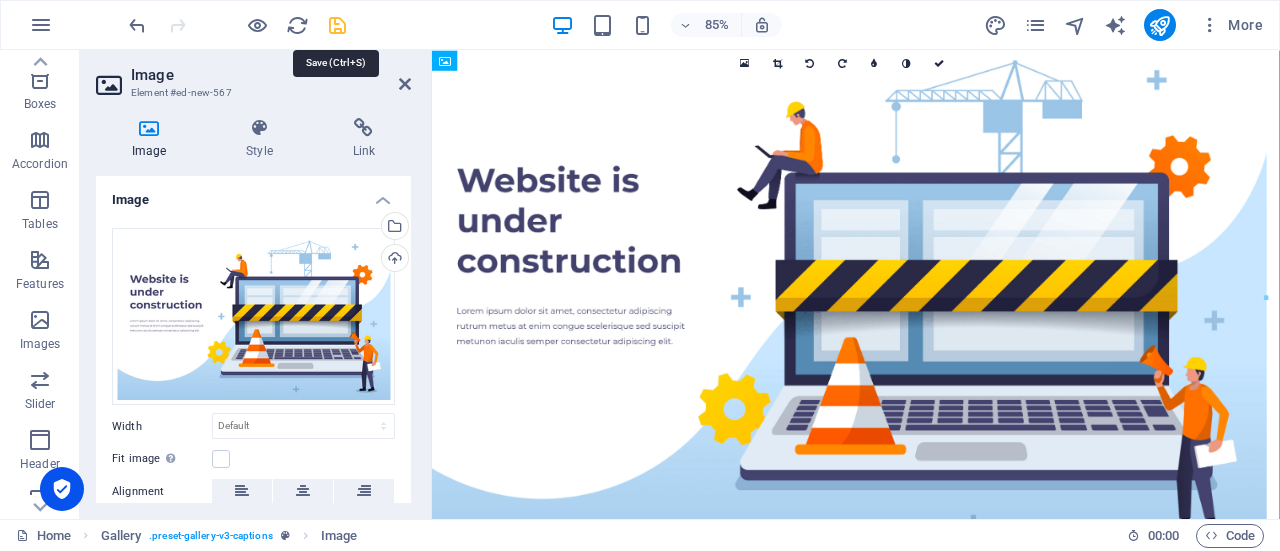 click at bounding box center [337, 25] 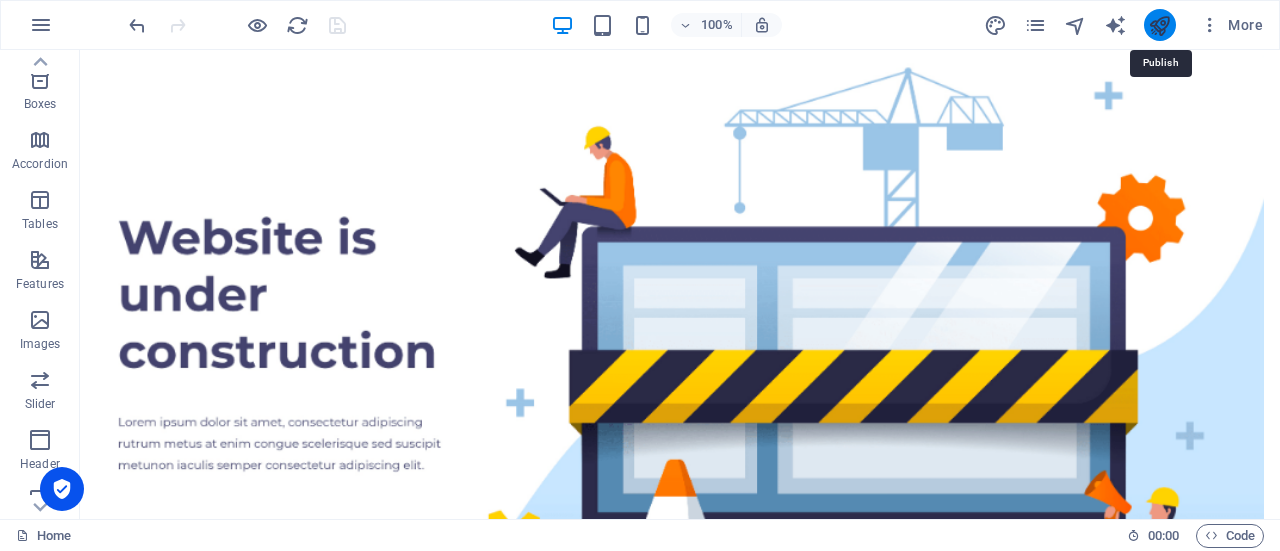 click at bounding box center [1159, 25] 